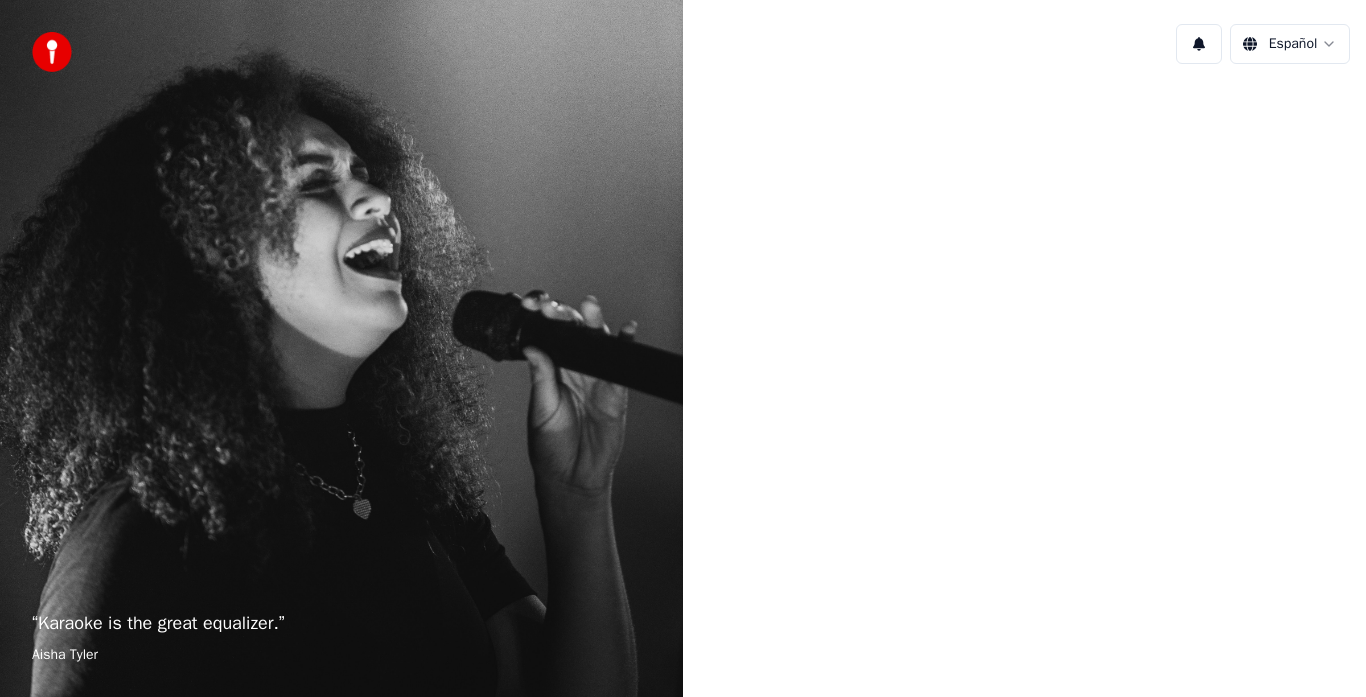scroll, scrollTop: 0, scrollLeft: 0, axis: both 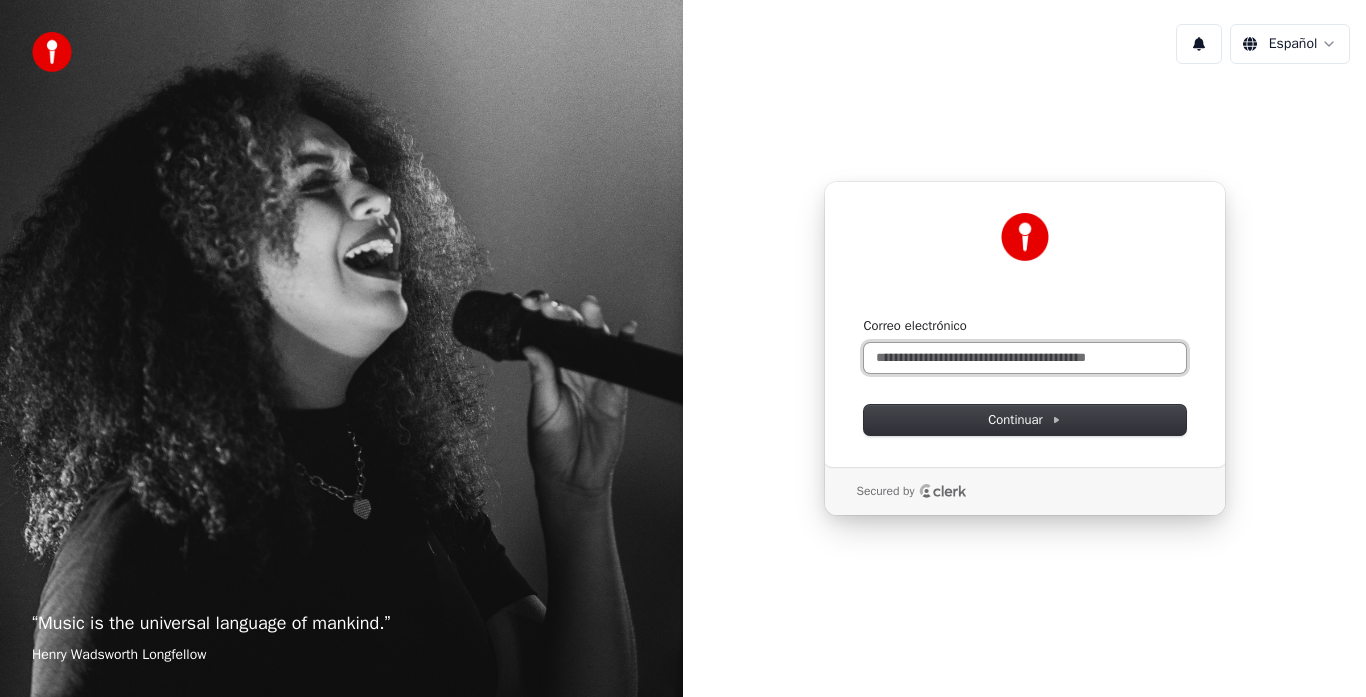 click on "Correo electrónico" at bounding box center [1025, 358] 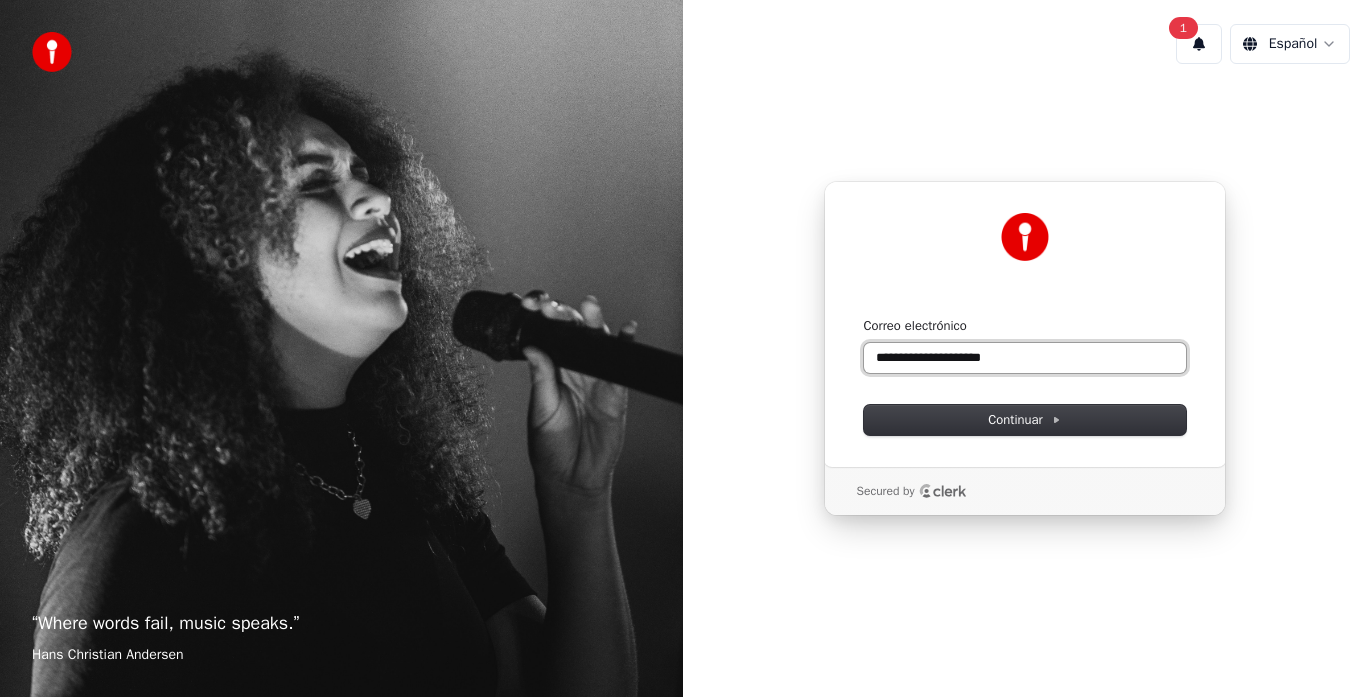 click at bounding box center [864, 317] 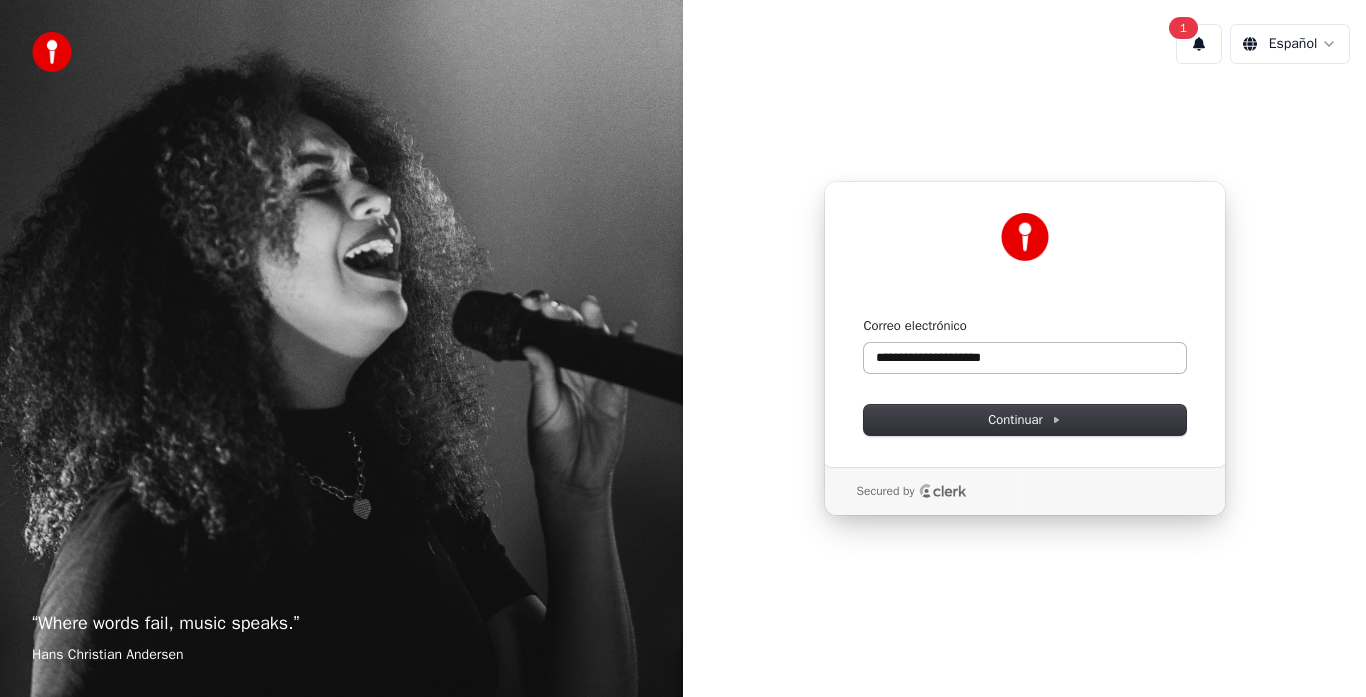 type on "**********" 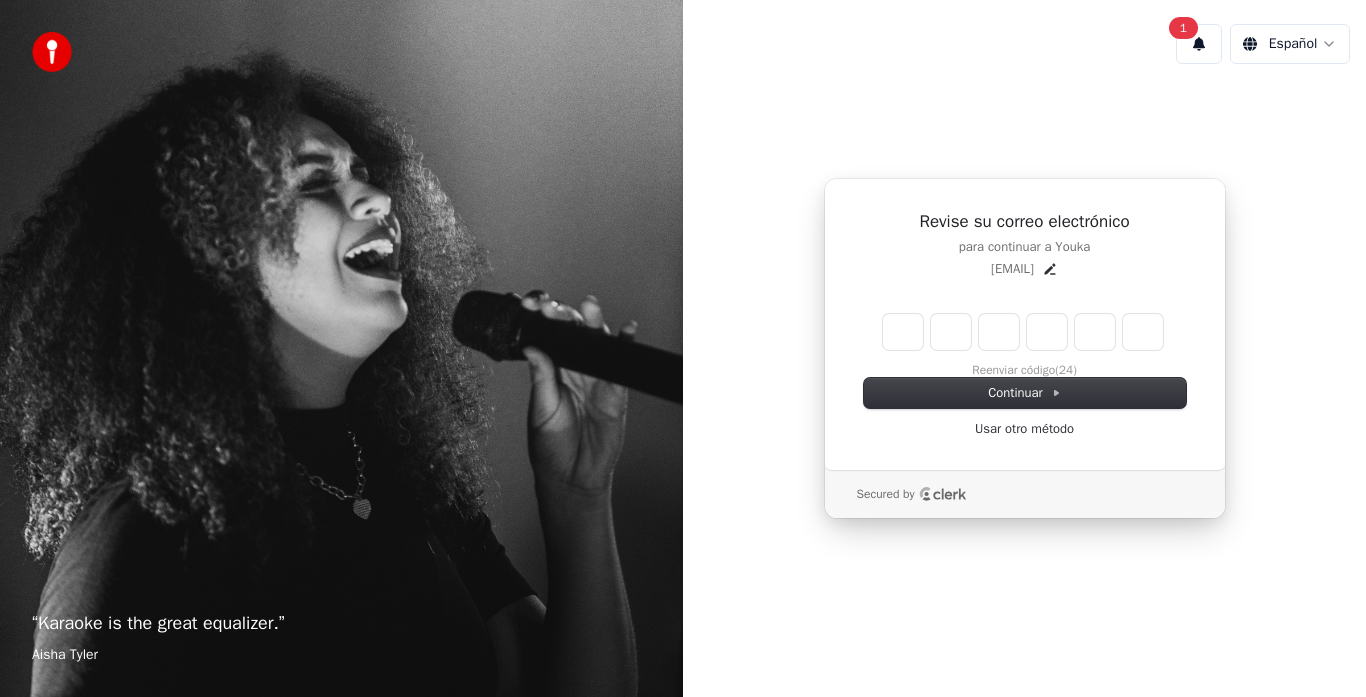 type on "*" 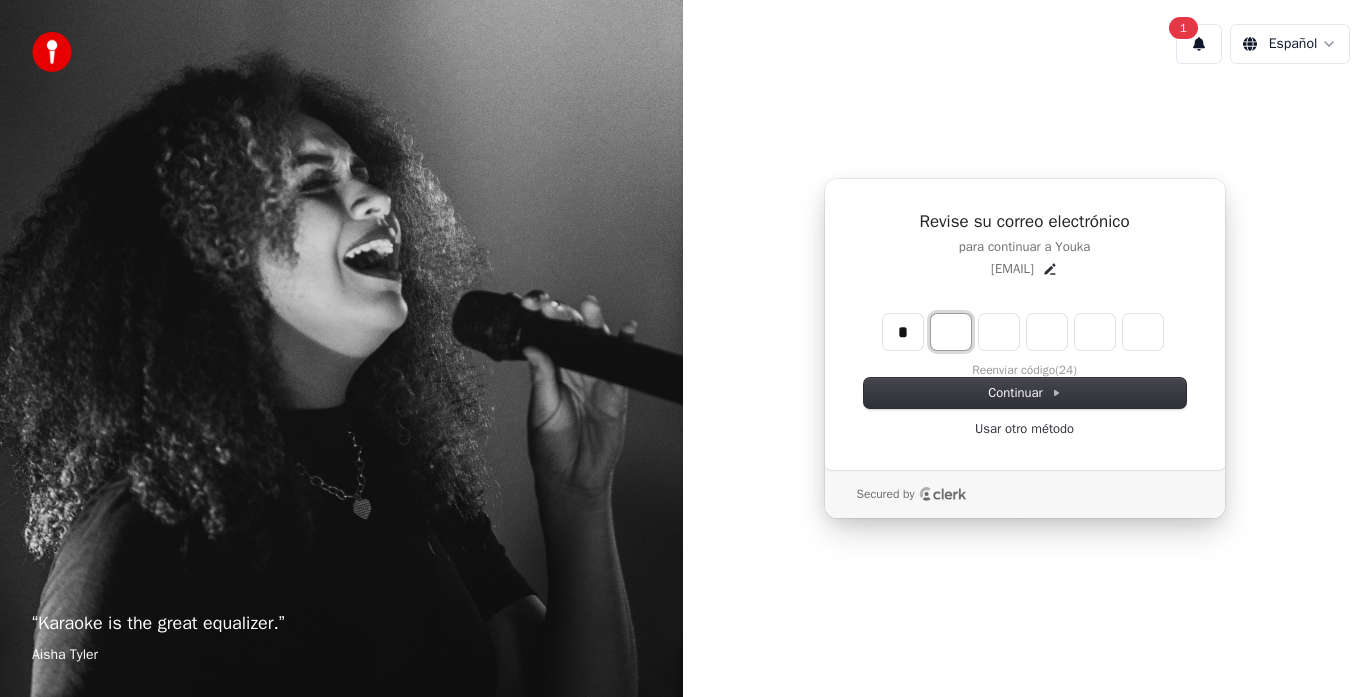 type on "*" 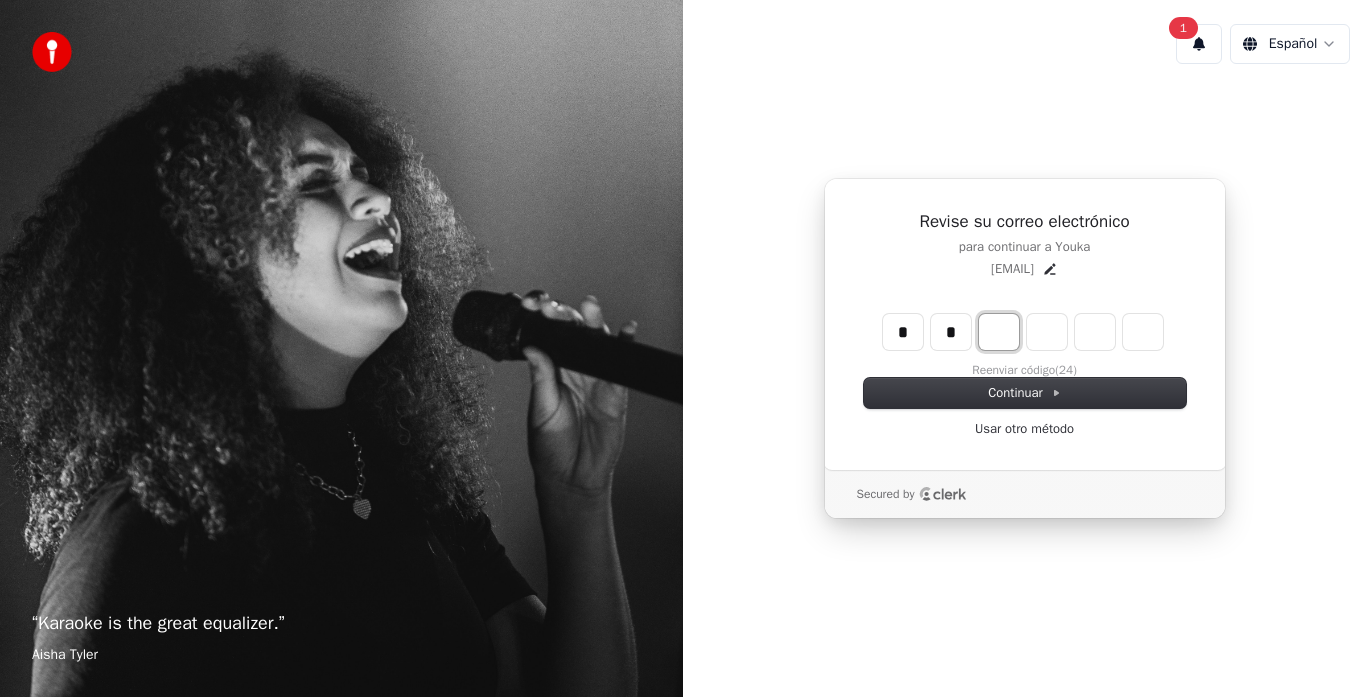 type on "**" 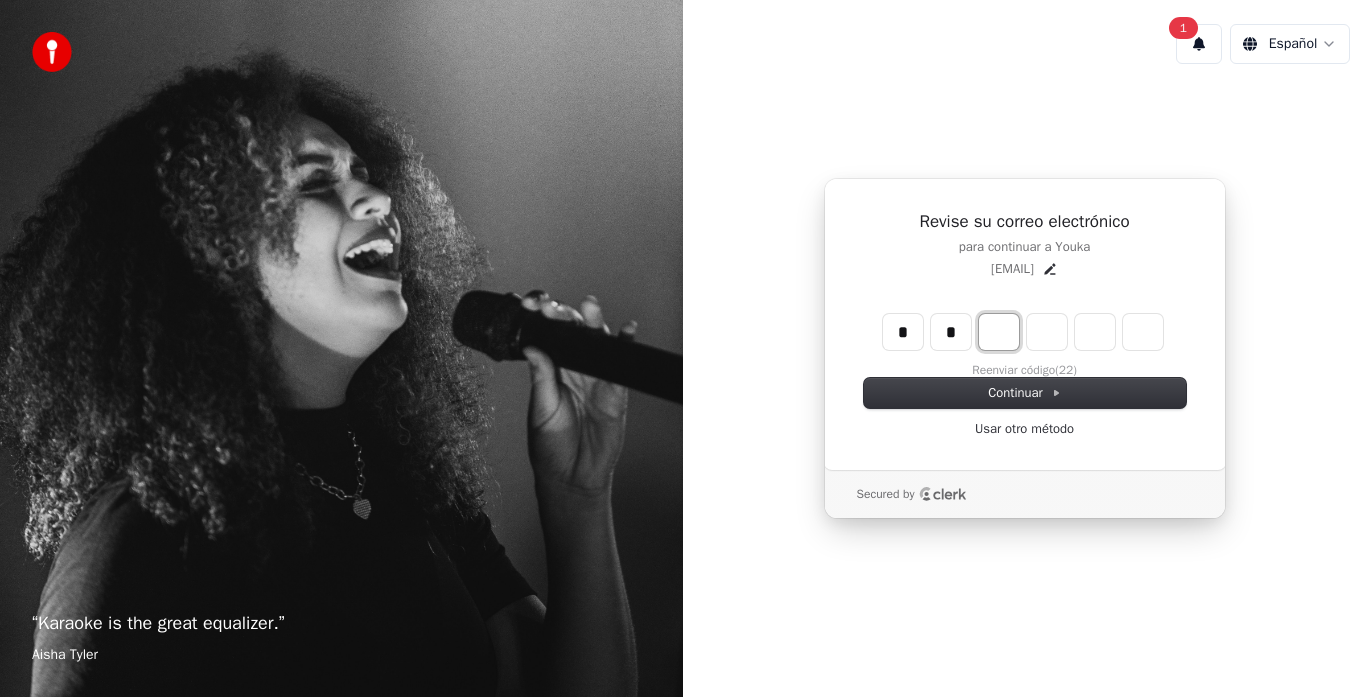 type on "*" 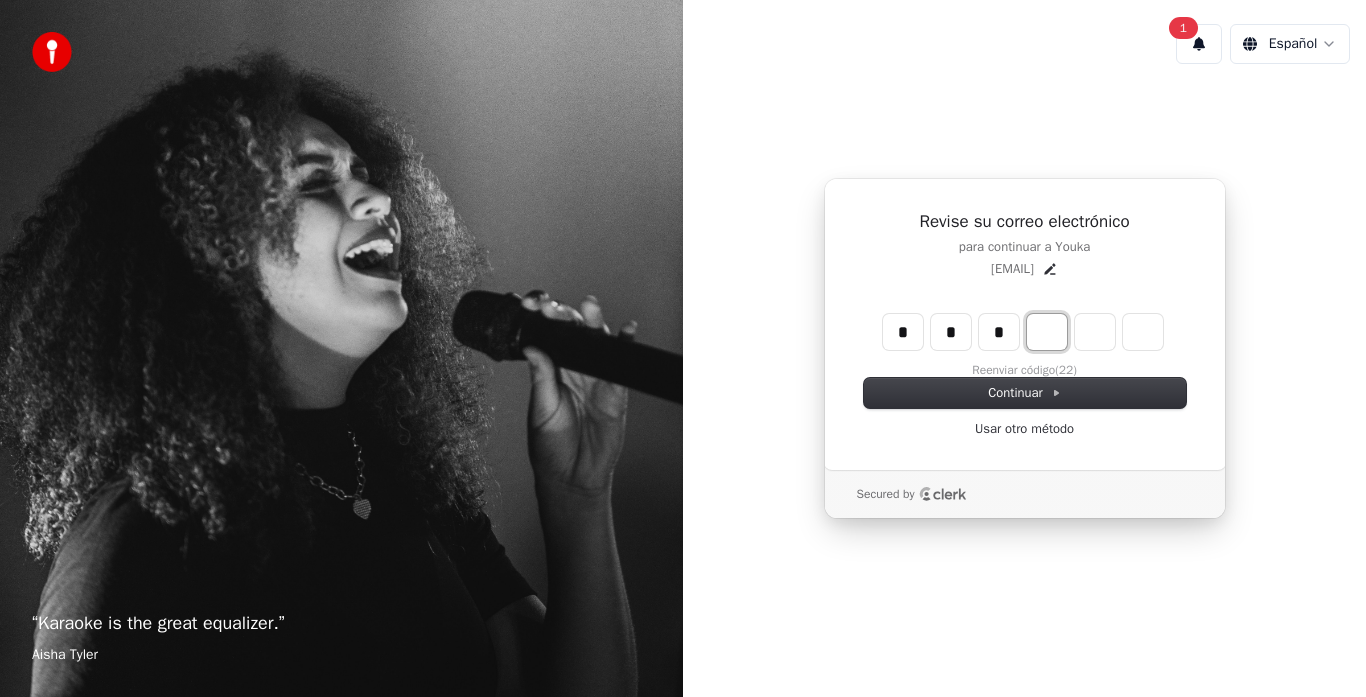 type on "***" 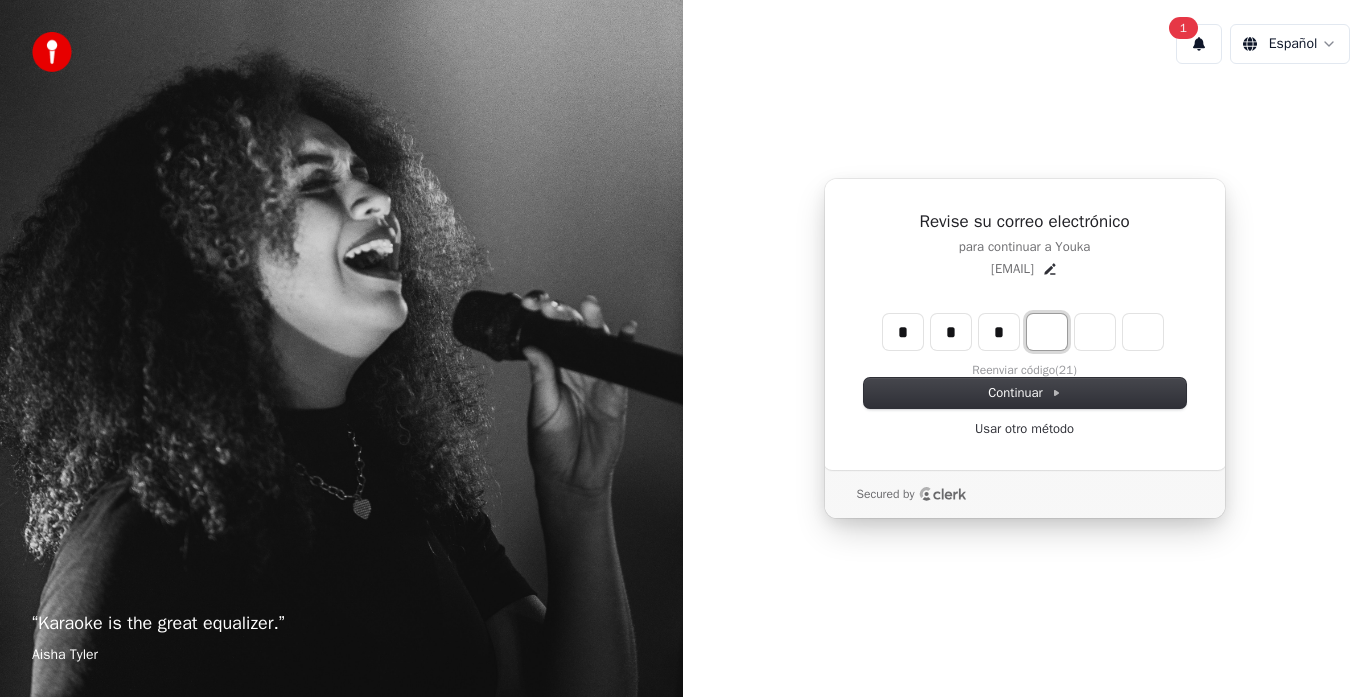 type on "*" 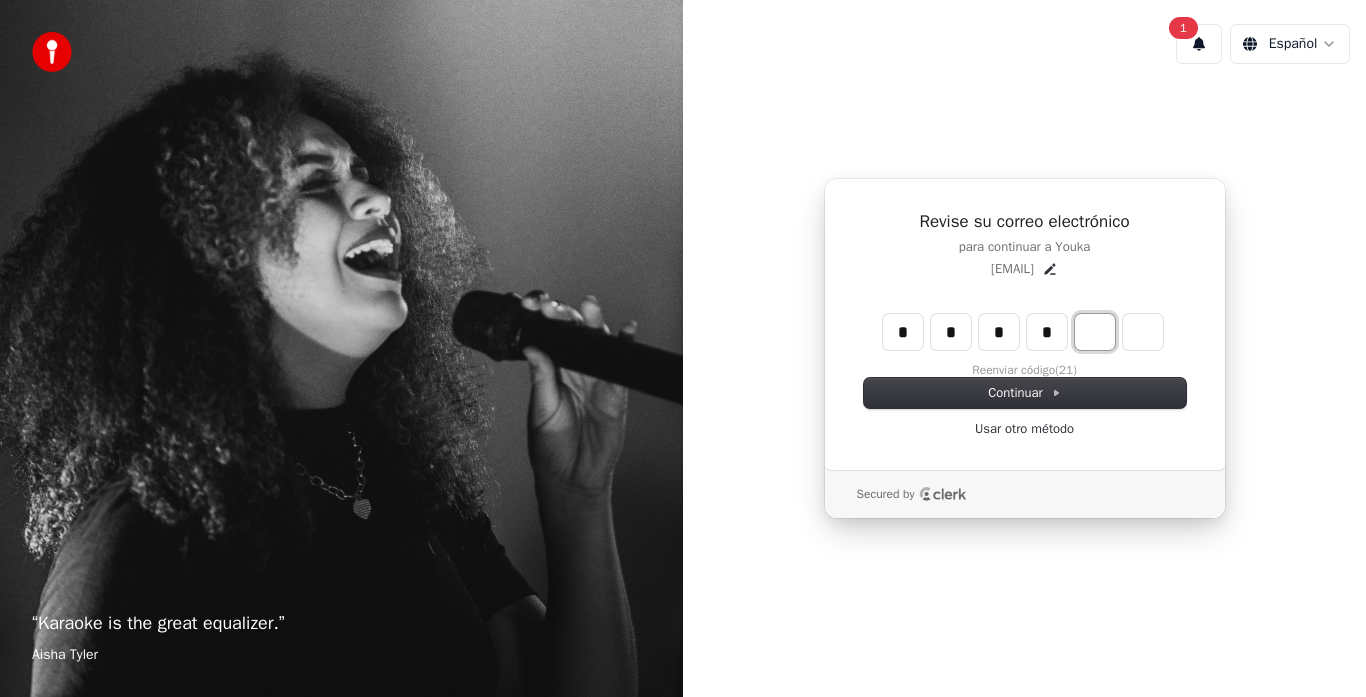 type on "****" 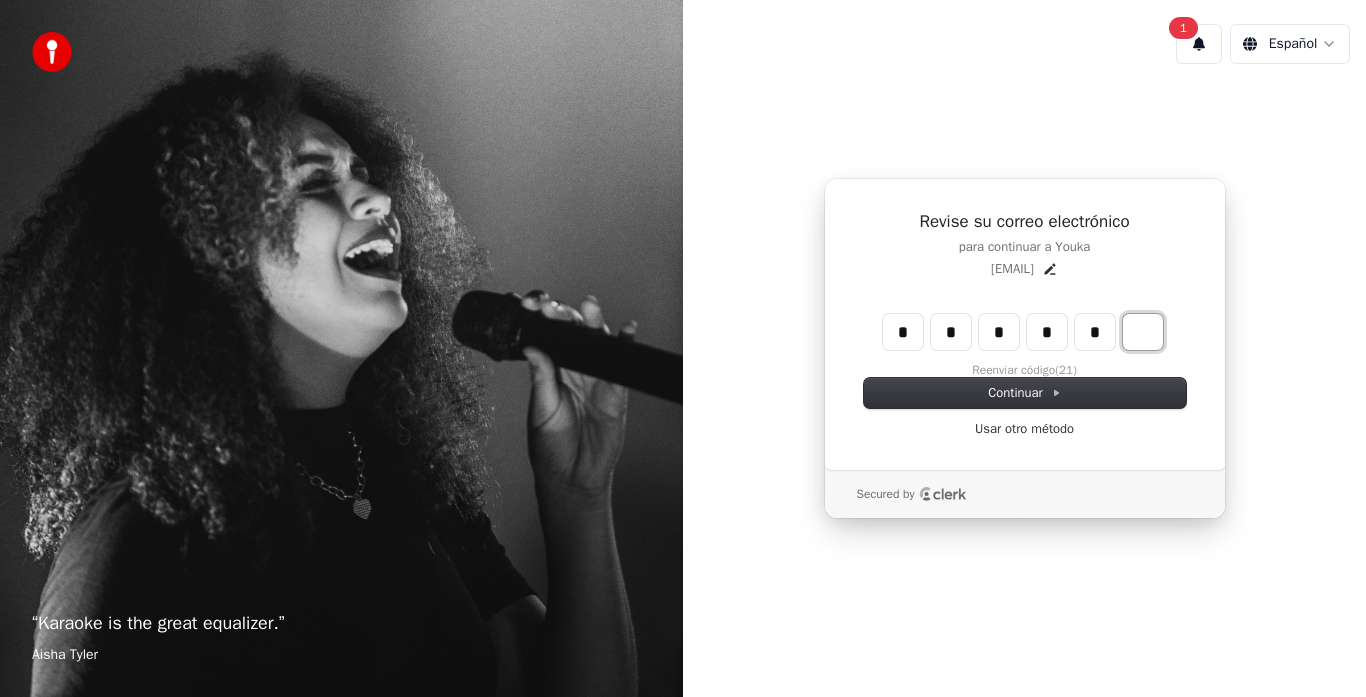 type on "******" 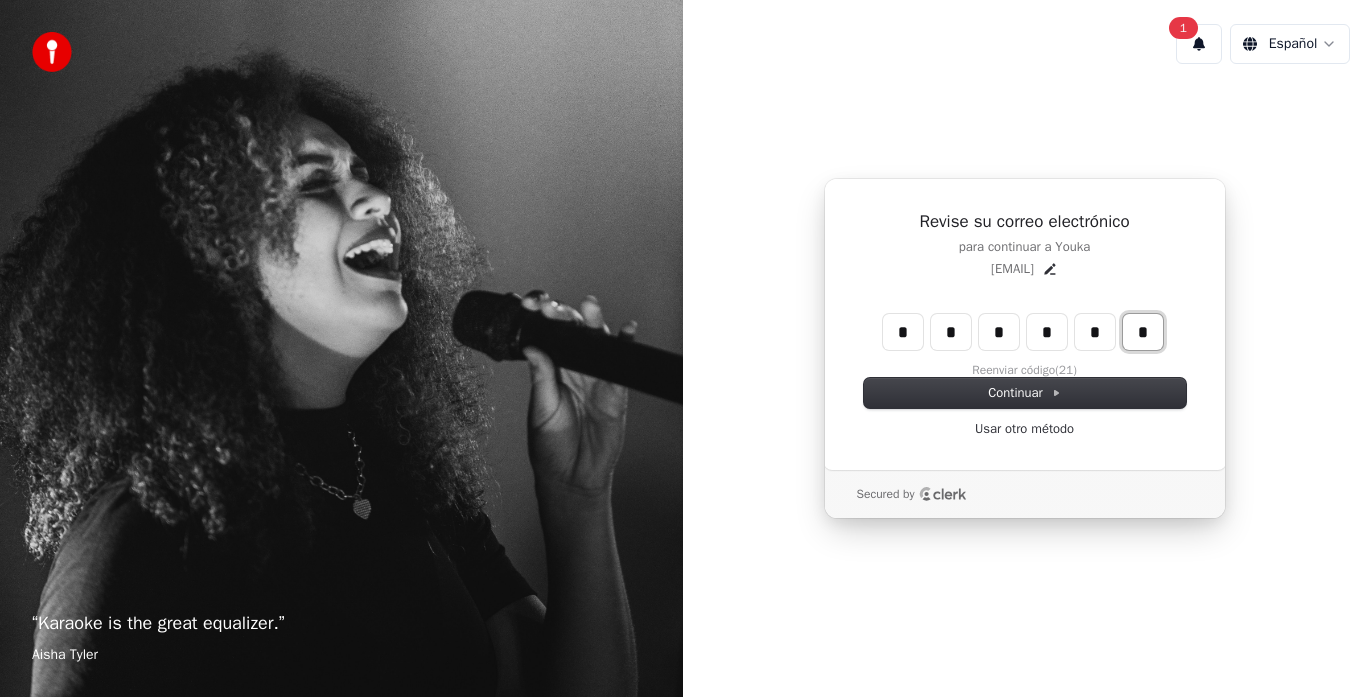 type on "*" 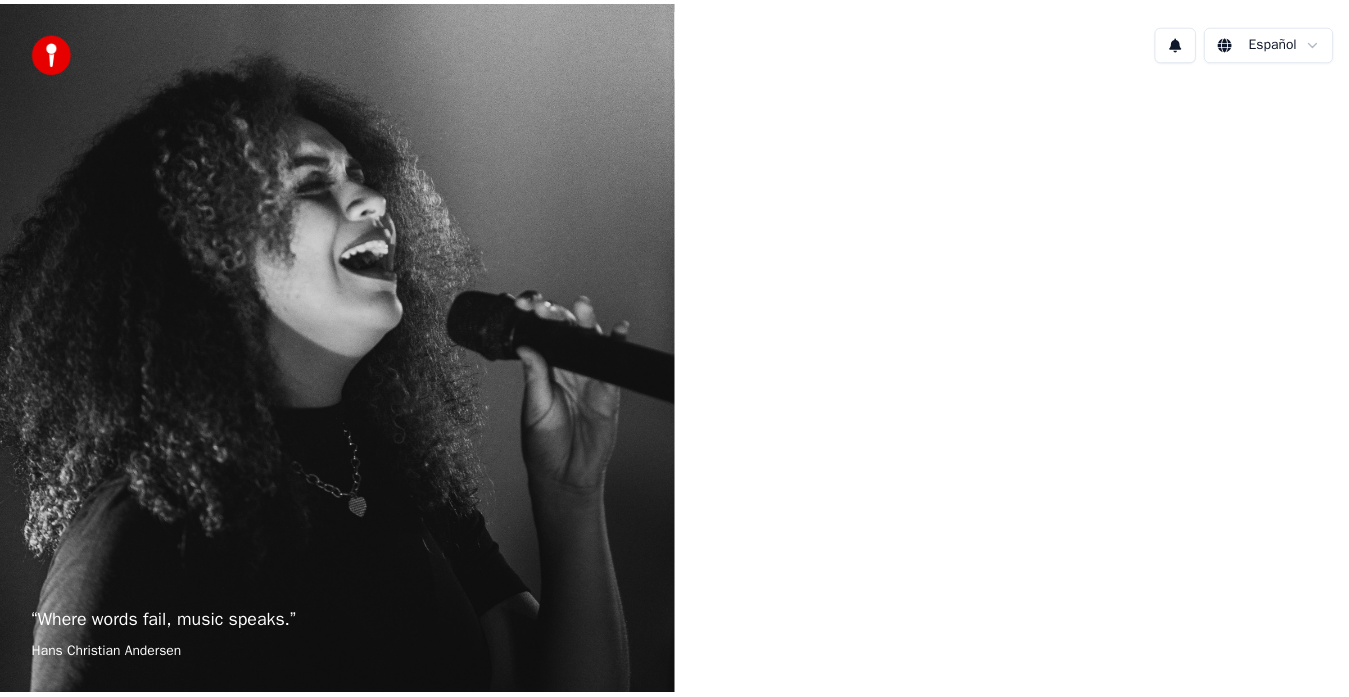 scroll, scrollTop: 0, scrollLeft: 0, axis: both 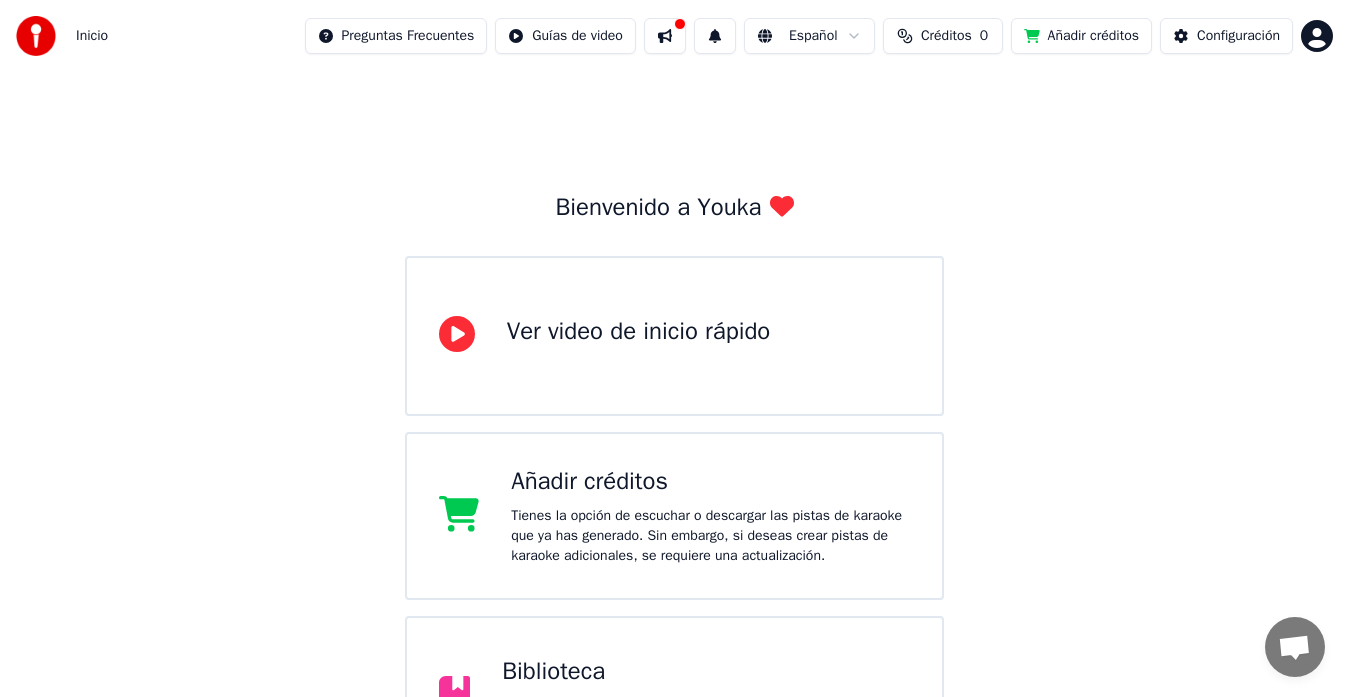 click on "Bienvenido a Youka Ver video de inicio rápido Añadir créditos Tienes la opción de escuchar o descargar las pistas de karaoke que ya has generado. Sin embargo, si deseas crear pistas de karaoke adicionales, se requiere una actualización. Biblioteca Accede y administra todas las pistas de karaoke que has creado. Edita, organiza y perfecciona tus proyectos. Crear Karaoke Crea karaoke a partir de archivos de audio o video (MP3, MP4 y más), o pega una URL para generar instantáneamente un video de karaoke con letras sincronizadas." at bounding box center (674, 516) 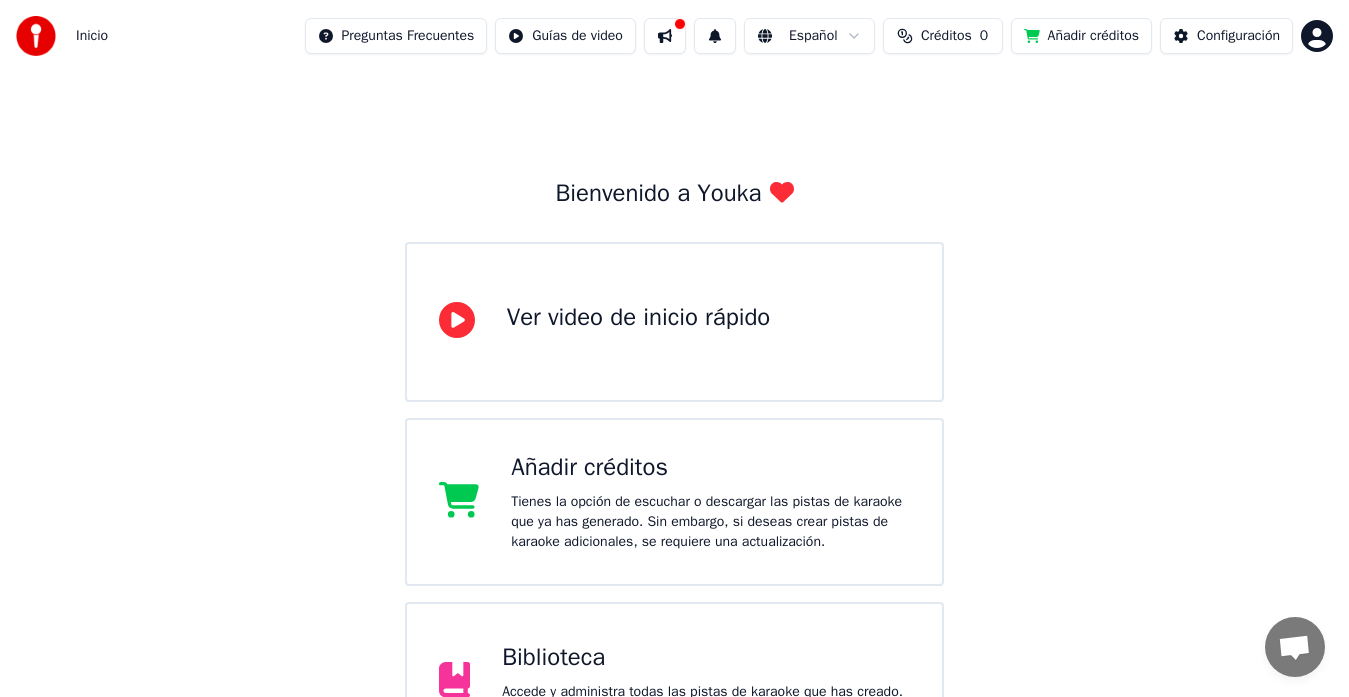 scroll, scrollTop: 0, scrollLeft: 0, axis: both 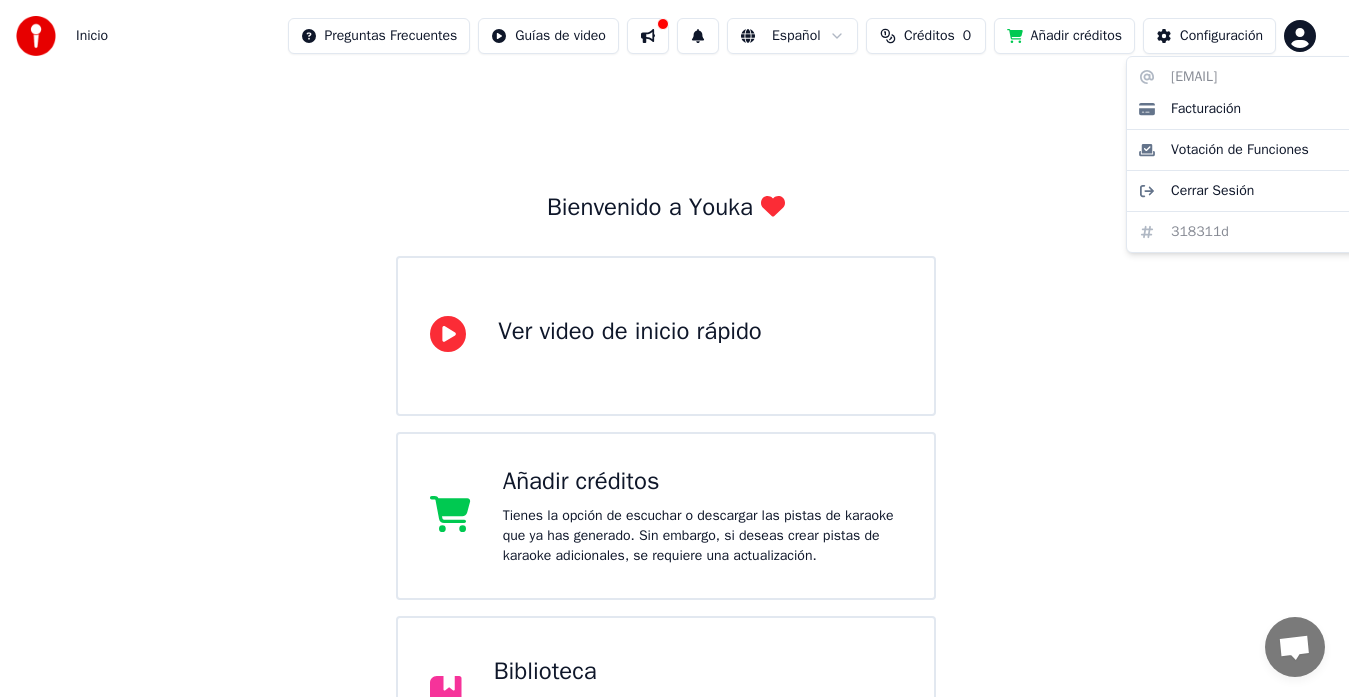 click on "Inicio Preguntas Frecuentes Guías de video Español Créditos 0 Añadir créditos Configuración Bienvenido a Youka Ver video de inicio rápido Añadir créditos Tienes la opción de escuchar o descargar las pistas de karaoke que ya has generado. Sin embargo, si deseas crear pistas de karaoke adicionales, se requiere una actualización. Biblioteca Accede y administra todas las pistas de karaoke que has creado. Edita, organiza y perfecciona tus proyectos. Crear Karaoke Crea karaoke a partir de archivos de audio o video (MP3, MP4 y más), o pega una URL para generar instantáneamente un video de karaoke con letras sincronizadas. [EMAIL] Facturación Votación de Funciones Cerrar Sesión 318311d" at bounding box center [674, 480] 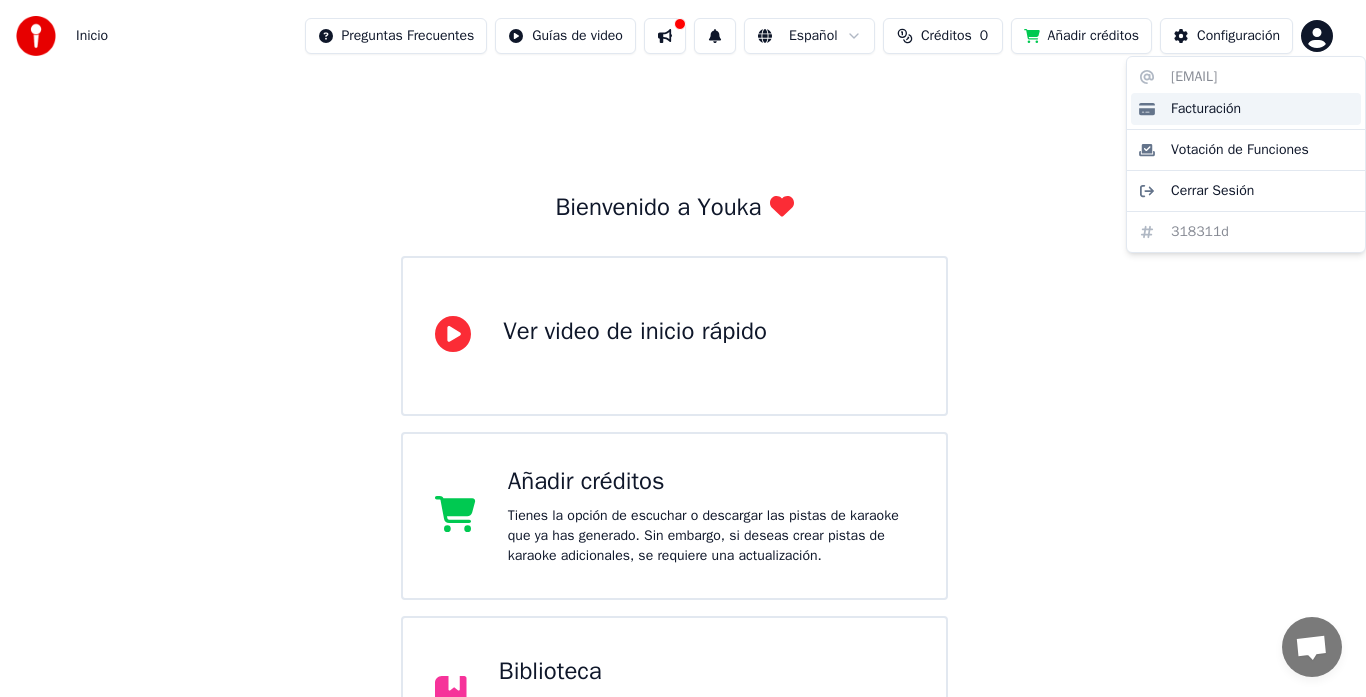 click on "Facturación" at bounding box center [1246, 109] 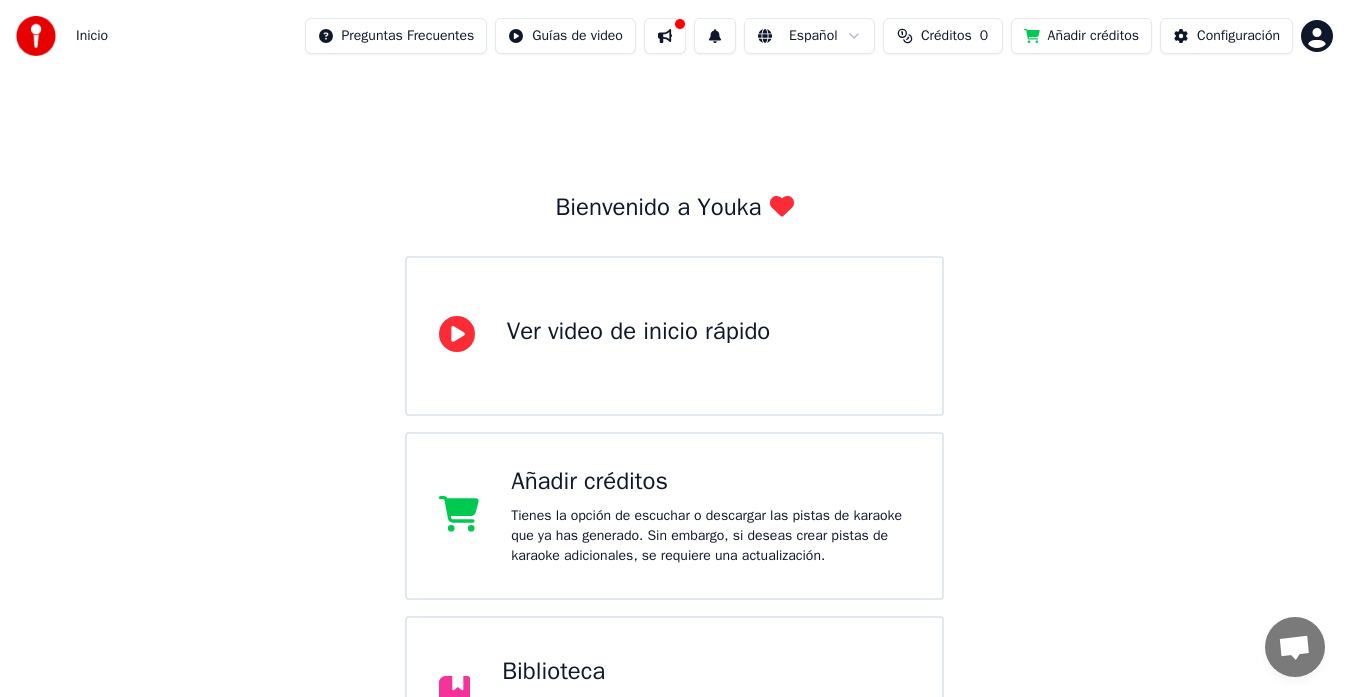 click on "Créditos 0" at bounding box center [943, 36] 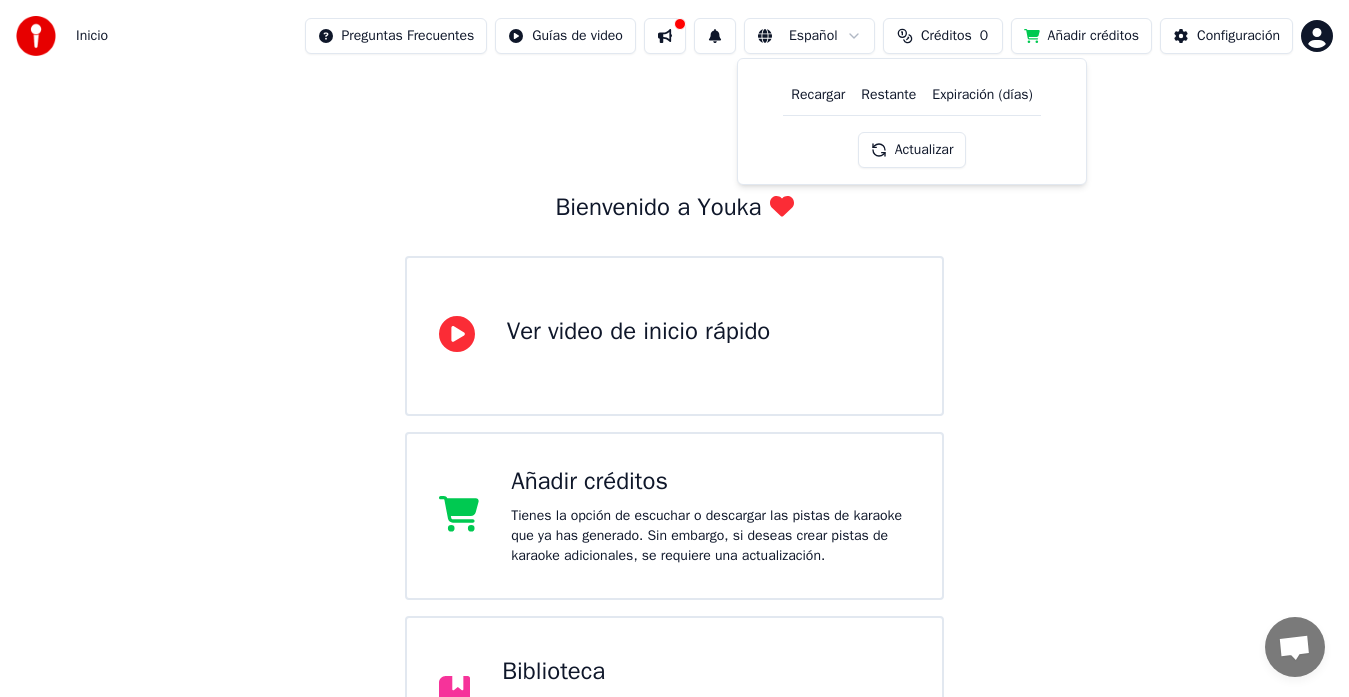 click on "Bienvenido a Youka Ver video de inicio rápido Añadir créditos Tienes la opción de escuchar o descargar las pistas de karaoke que ya has generado. Sin embargo, si deseas crear pistas de karaoke adicionales, se requiere una actualización. Biblioteca Accede y administra todas las pistas de karaoke que has creado. Edita, organiza y perfecciona tus proyectos. Crear Karaoke Crea karaoke a partir de archivos de audio o video (MP3, MP4 y más), o pega una URL para generar instantáneamente un video de karaoke con letras sincronizadas." at bounding box center (674, 516) 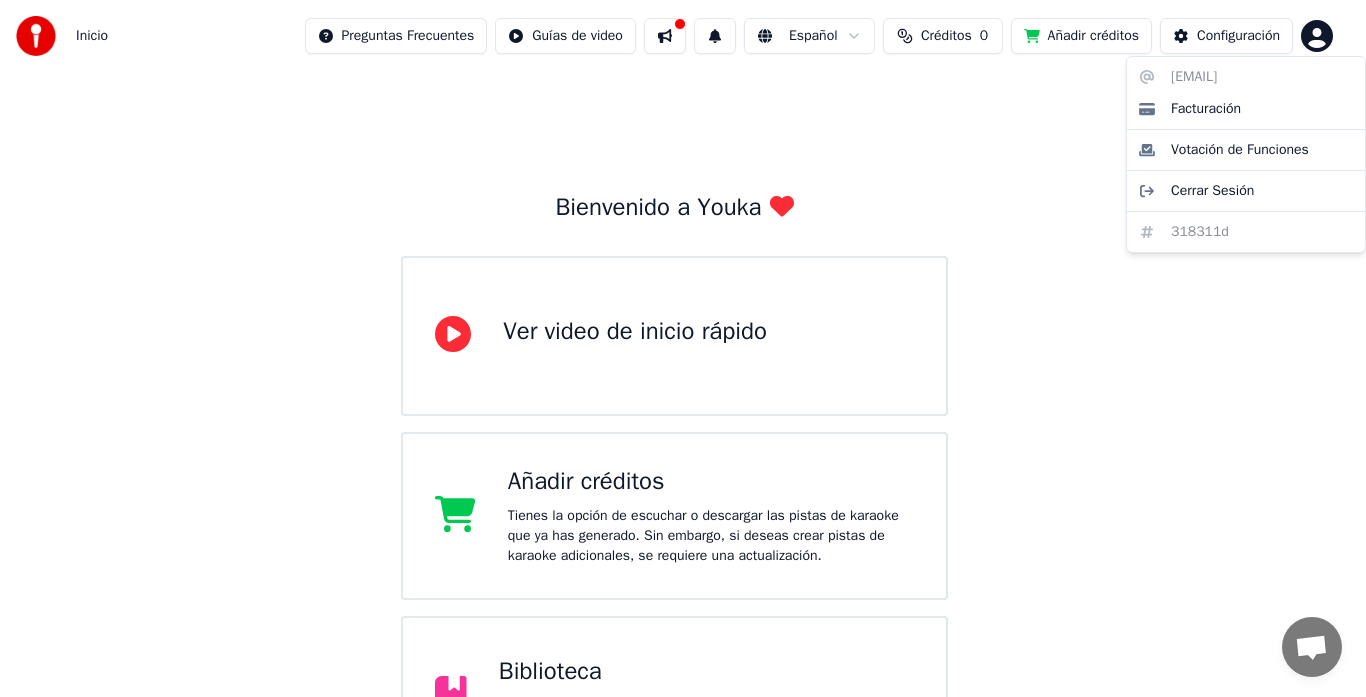click on "Inicio Preguntas Frecuentes Guías de video Español Créditos 0 Añadir créditos Configuración Bienvenido a Youka Ver video de inicio rápido Añadir créditos Tienes la opción de escuchar o descargar las pistas de karaoke que ya has generado. Sin embargo, si deseas crear pistas de karaoke adicionales, se requiere una actualización. Biblioteca Accede y administra todas las pistas de karaoke que has creado. Edita, organiza y perfecciona tus proyectos. Crear Karaoke Crea karaoke a partir de archivos de audio o video (MP3, MP4 y más), o pega una URL para generar instantáneamente un video de karaoke con letras sincronizadas. susygaroj99@gmail.com Facturación Votación de Funciones Cerrar Sesión 318311d" at bounding box center [683, 480] 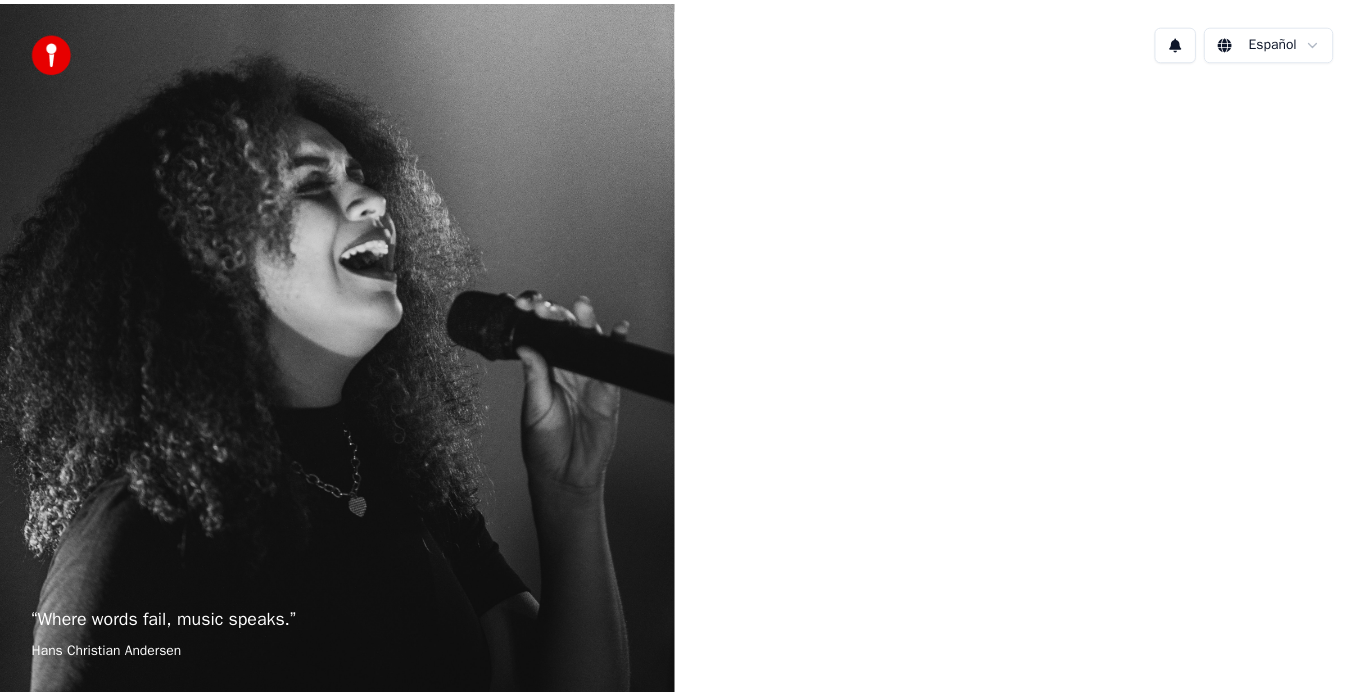scroll, scrollTop: 0, scrollLeft: 0, axis: both 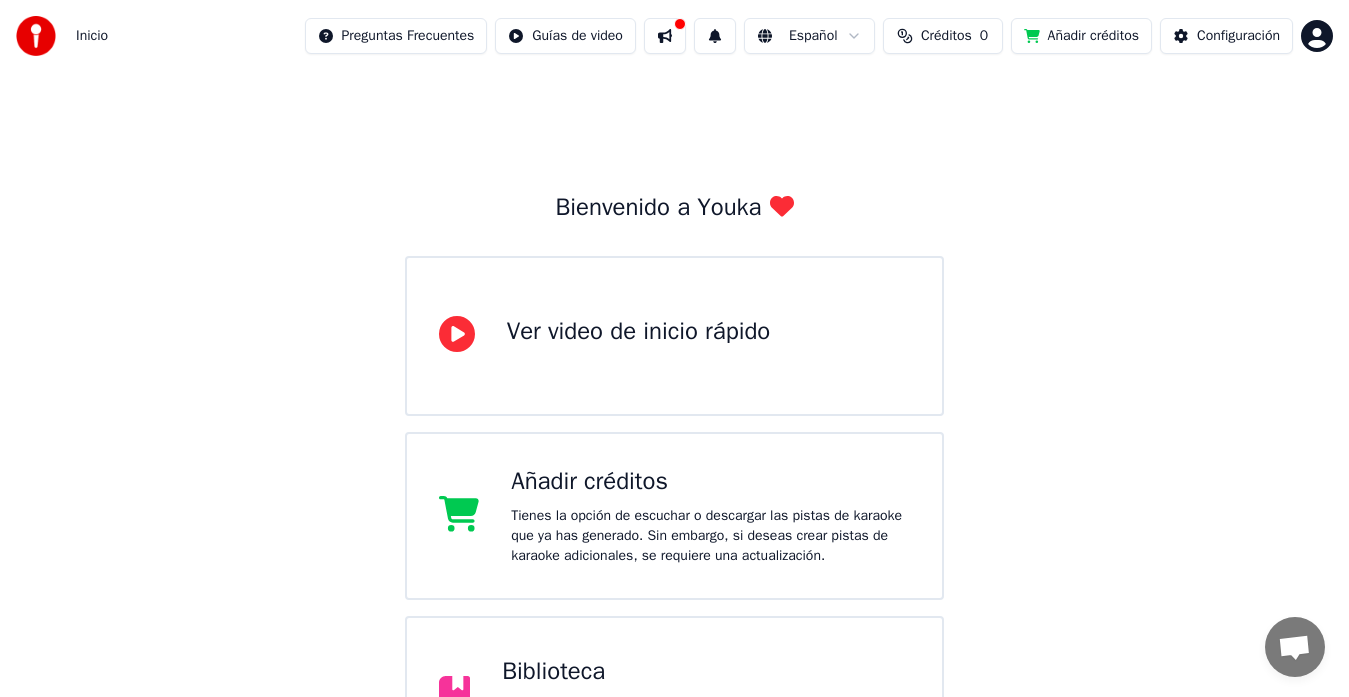 click on "Bienvenido a Youka Ver video de inicio rápido Añadir créditos Tienes la opción de escuchar o descargar las pistas de karaoke que ya has generado. Sin embargo, si deseas crear pistas de karaoke adicionales, se requiere una actualización. Biblioteca Accede y administra todas las pistas de karaoke que has creado. Edita, organiza y perfecciona tus proyectos. Crear Karaoke Crea karaoke a partir de archivos de audio o video (MP3, MP4 y más), o pega una URL para generar instantáneamente un video de karaoke con letras sincronizadas." at bounding box center (674, 516) 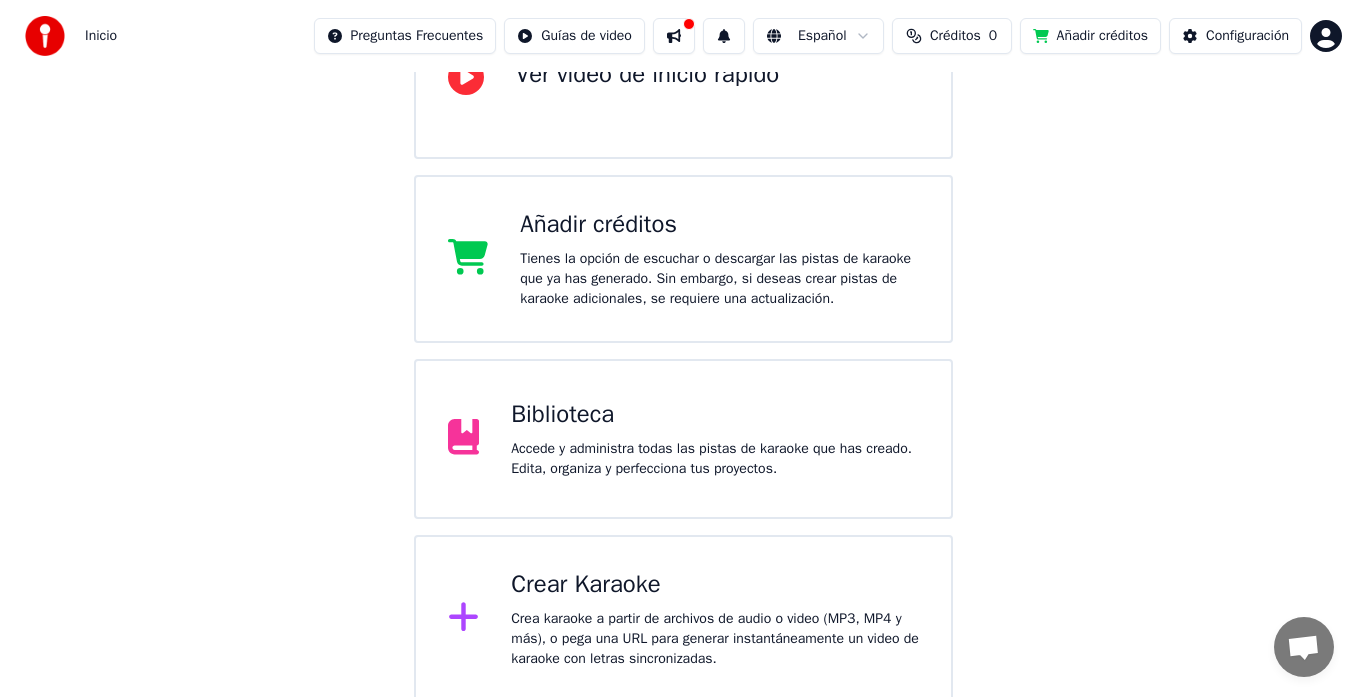 scroll, scrollTop: 263, scrollLeft: 0, axis: vertical 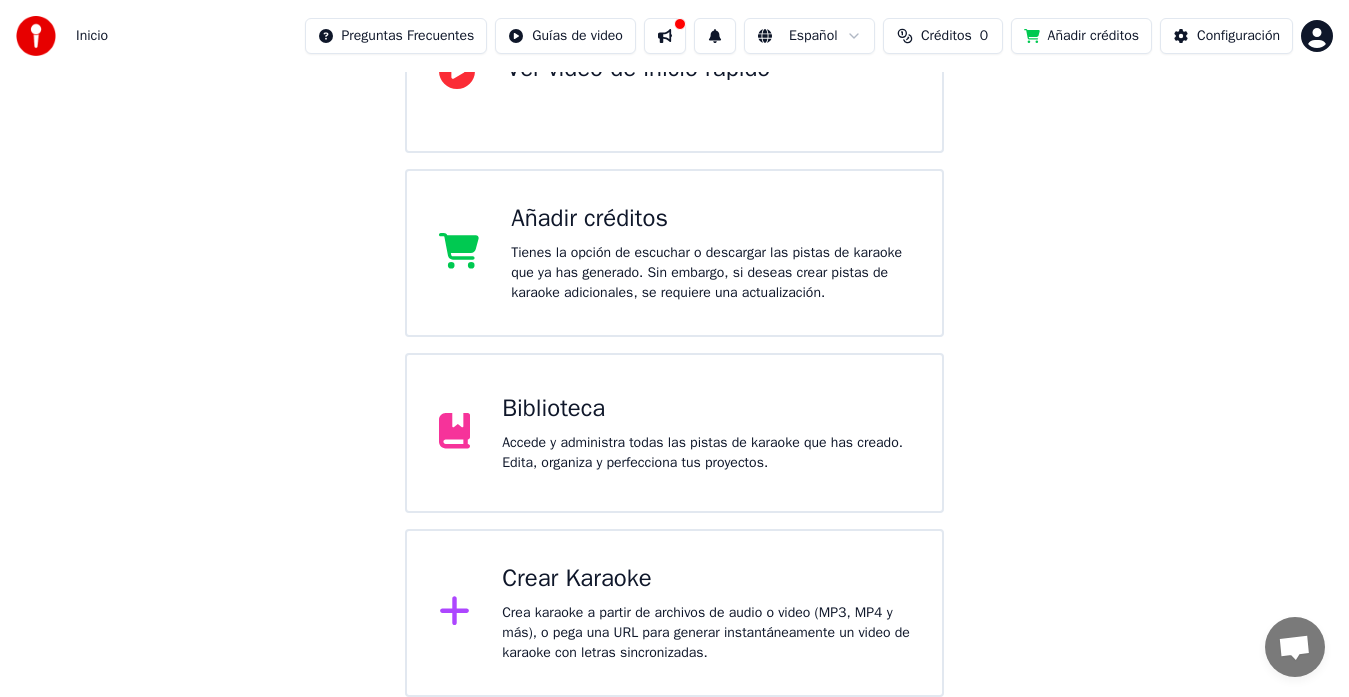 click on "Crea karaoke a partir de archivos de audio o video (MP3, MP4 y más), o pega una URL para generar instantáneamente un video de karaoke con letras sincronizadas." at bounding box center (706, 633) 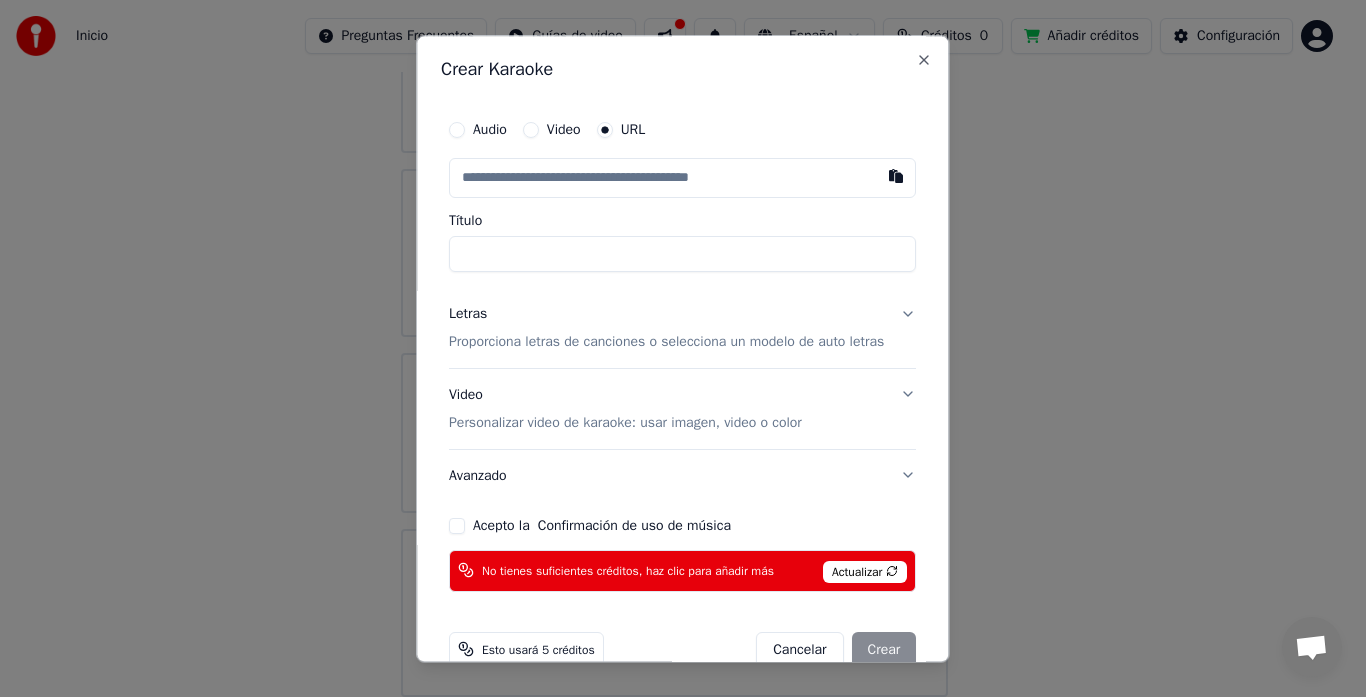 click on "Cancelar" at bounding box center (800, 650) 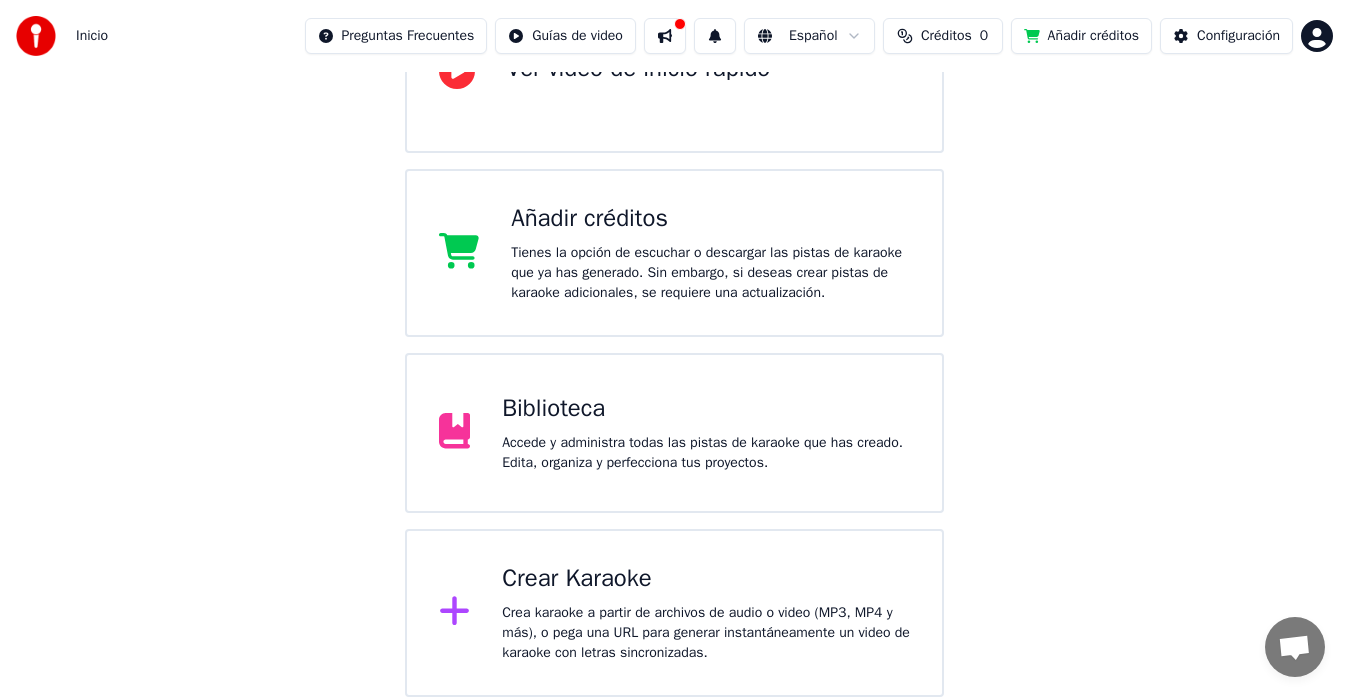 click on "Crea karaoke a partir de archivos de audio o video (MP3, MP4 y más), o pega una URL para generar instantáneamente un video de karaoke con letras sincronizadas." at bounding box center (706, 633) 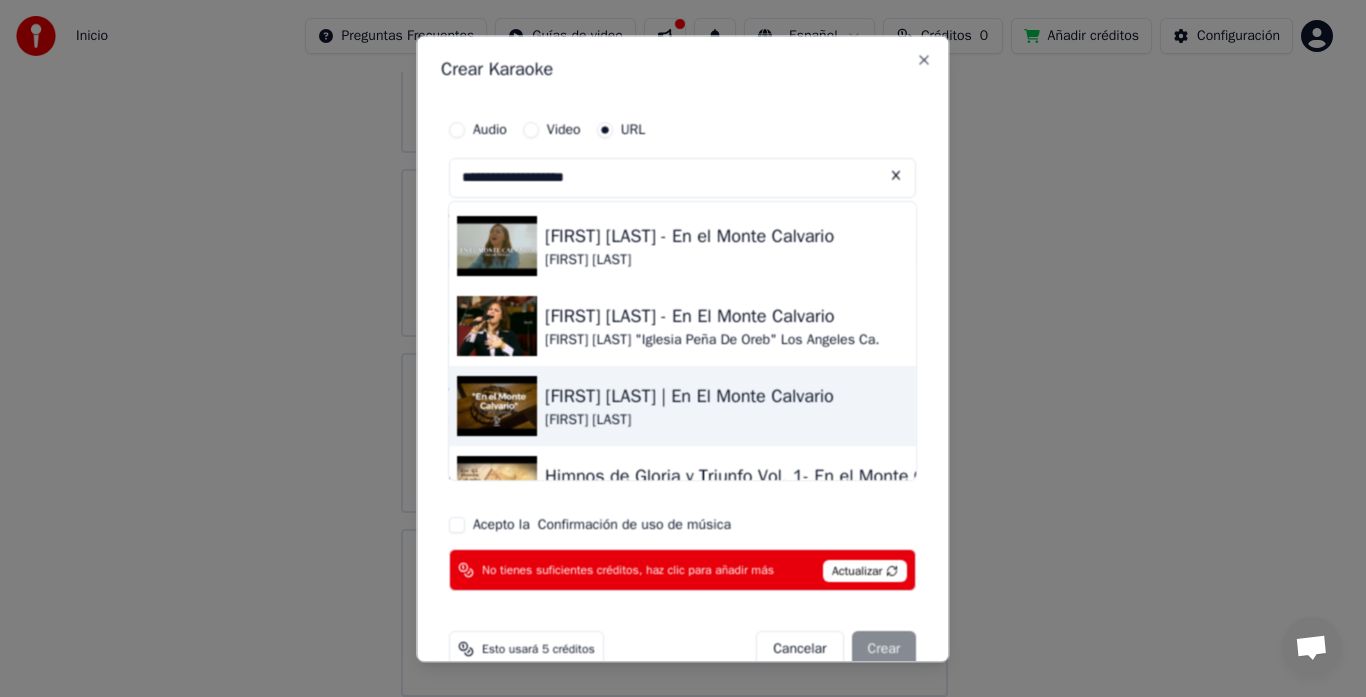 click on "[FIRST] [LAST]" at bounding box center (689, 420) 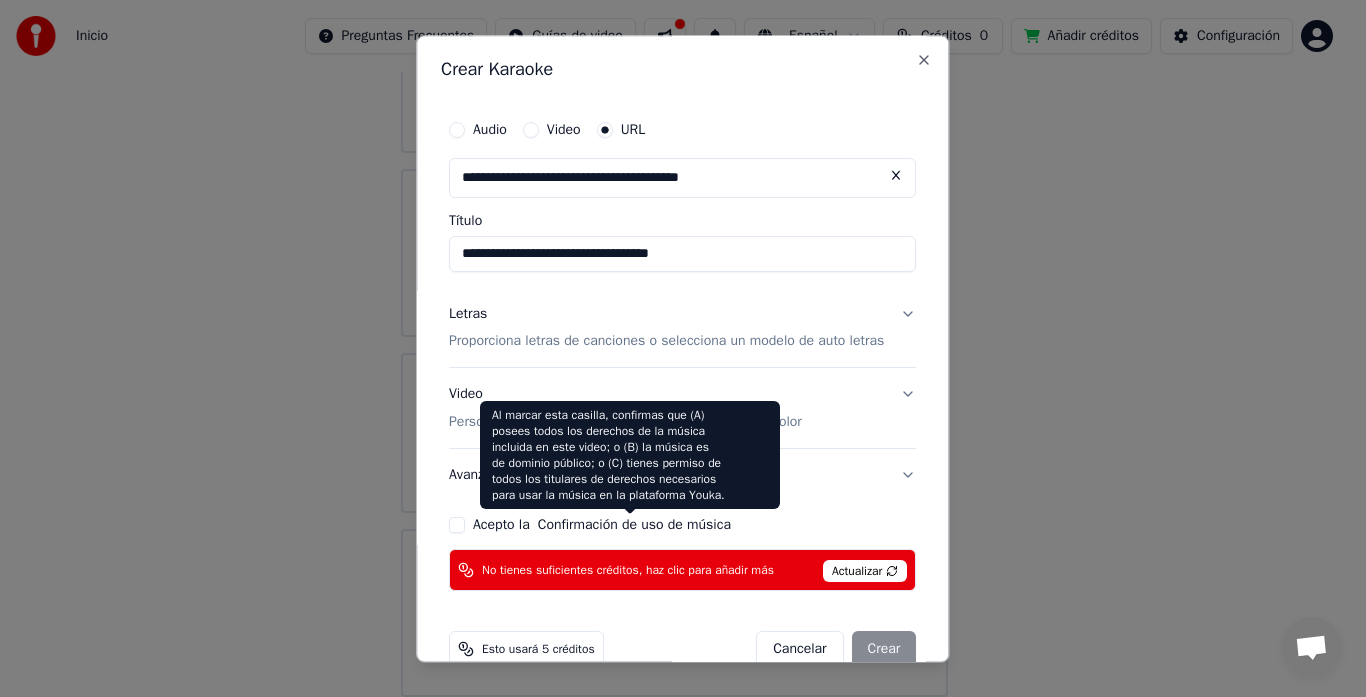 click on "Confirmación de uso de música" at bounding box center [634, 526] 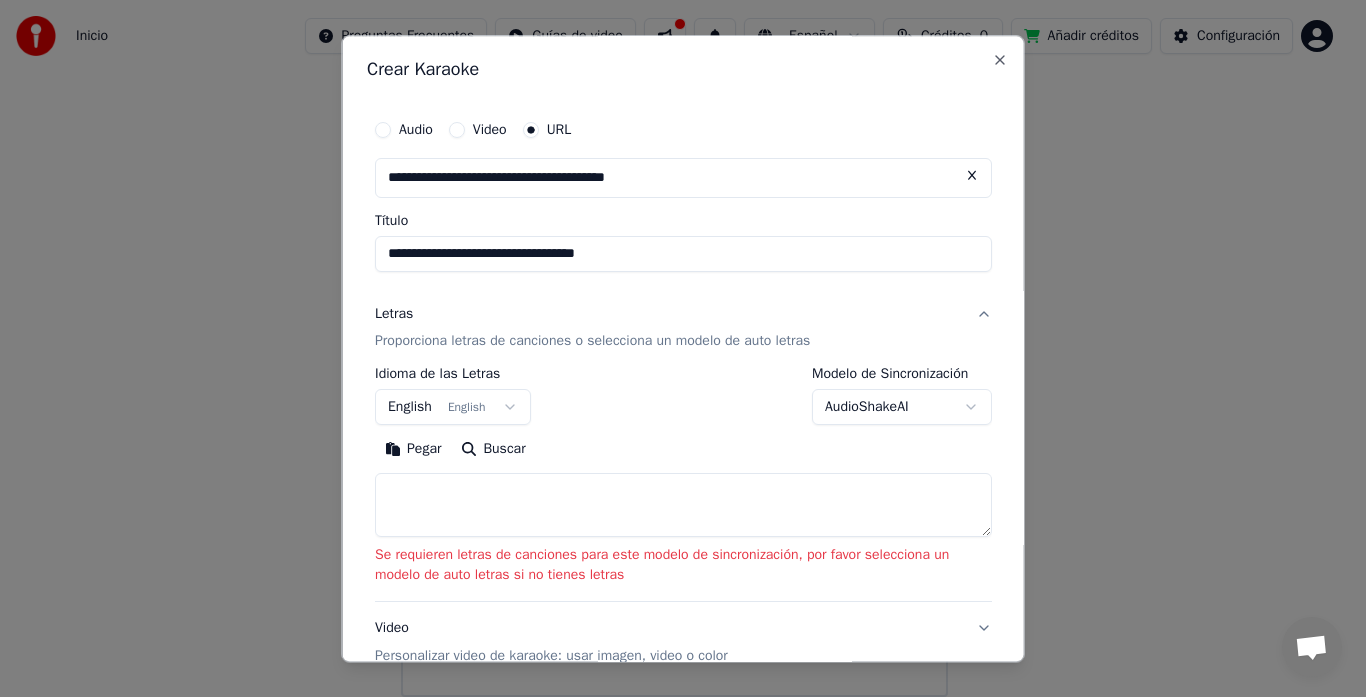 click on "**********" at bounding box center (683, 397) 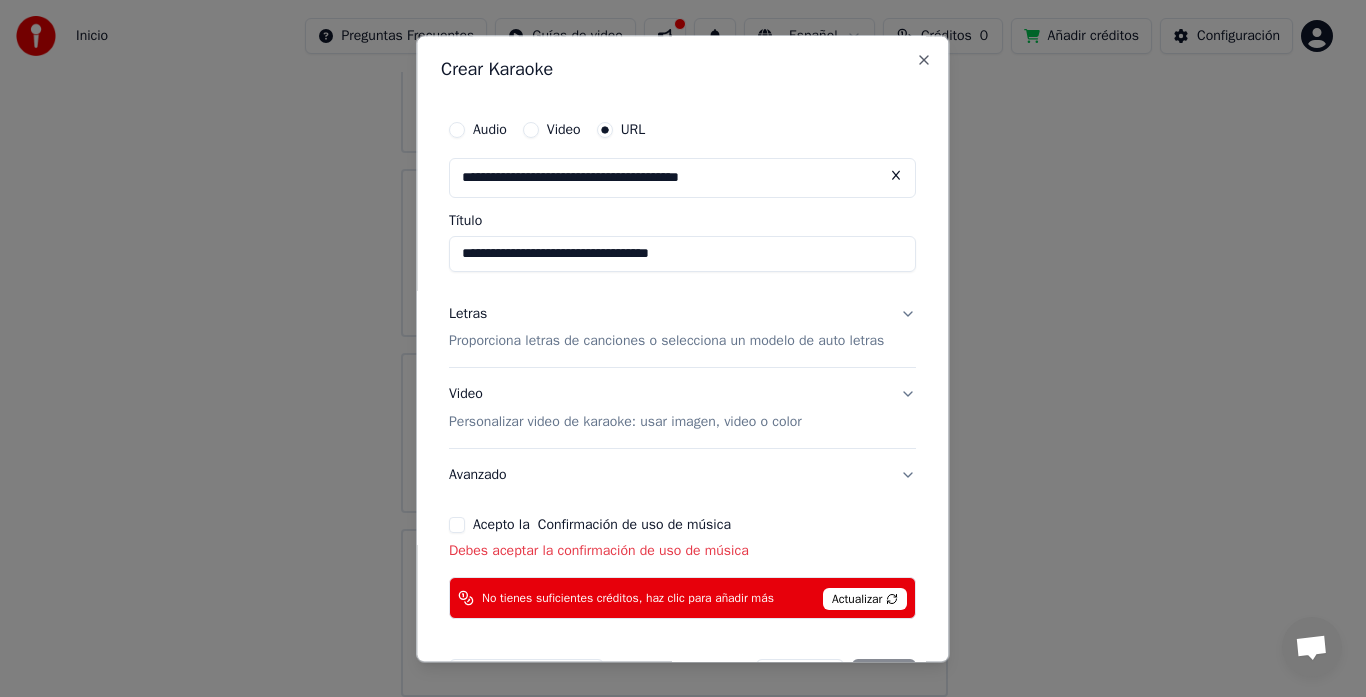click on "Acepto la   Confirmación de uso de música" at bounding box center [457, 526] 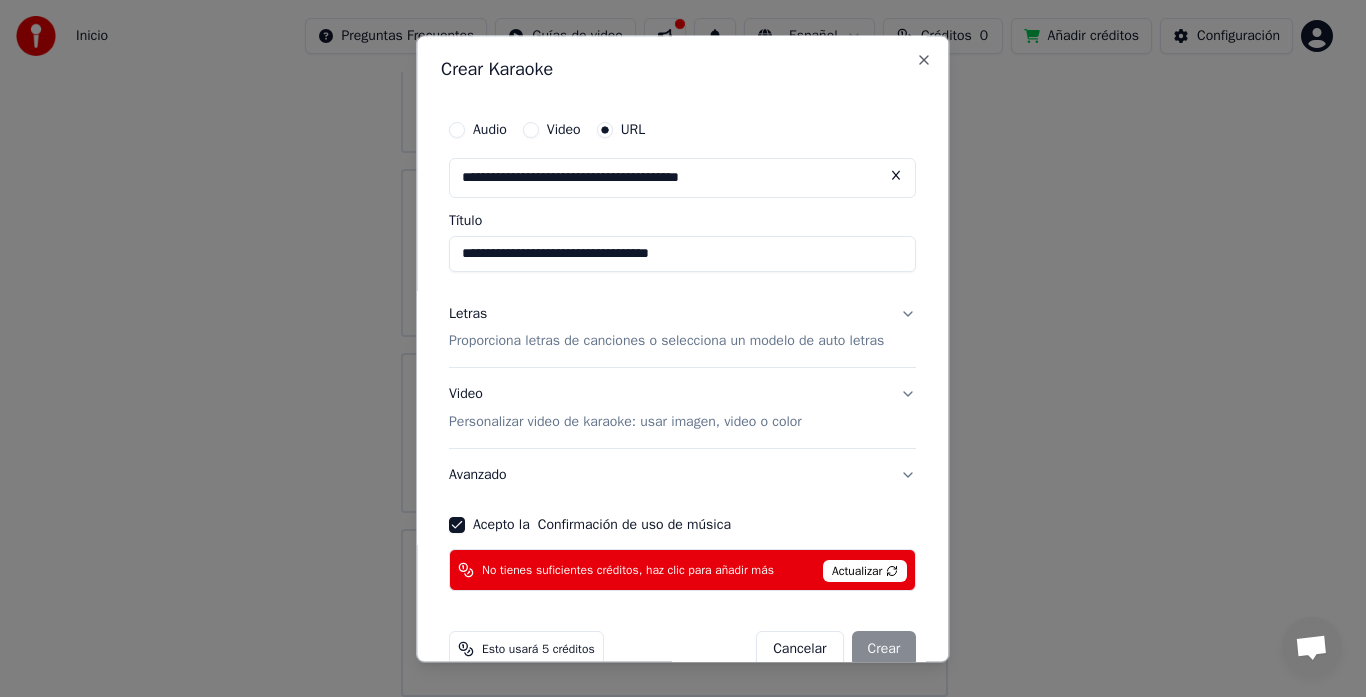 type 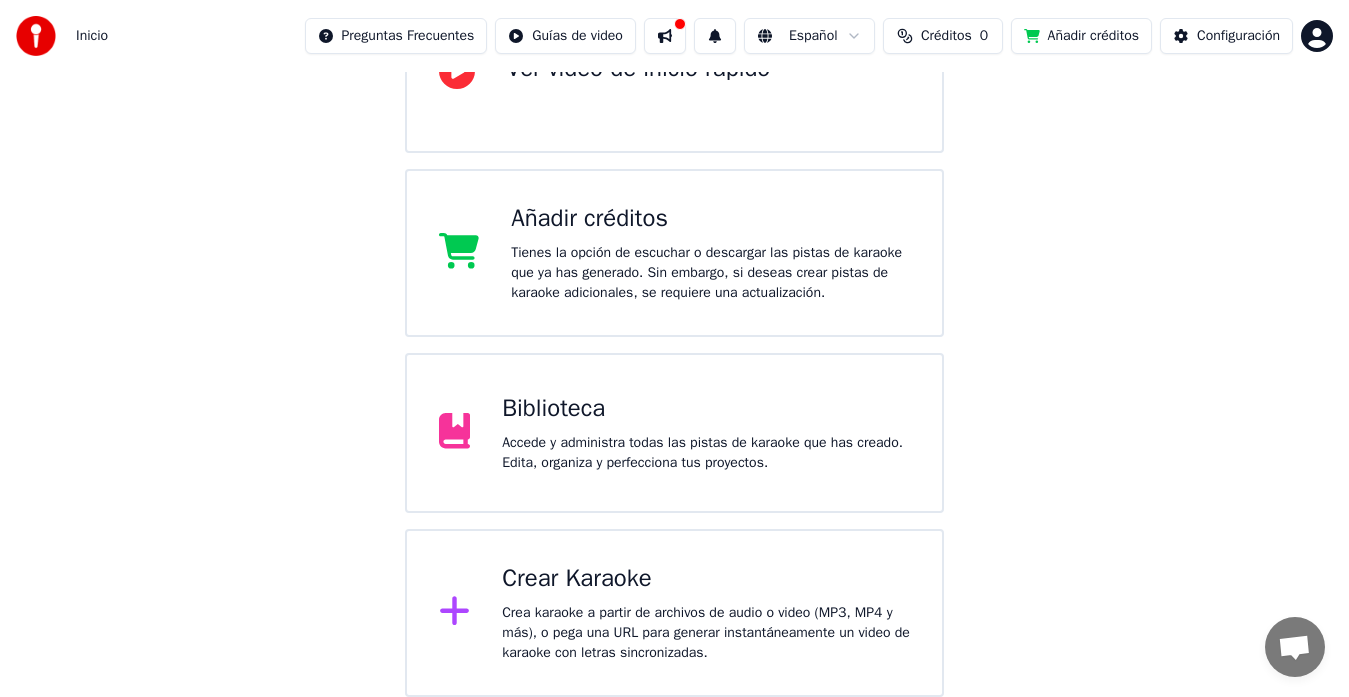 click on "Crear Karaoke" at bounding box center [706, 579] 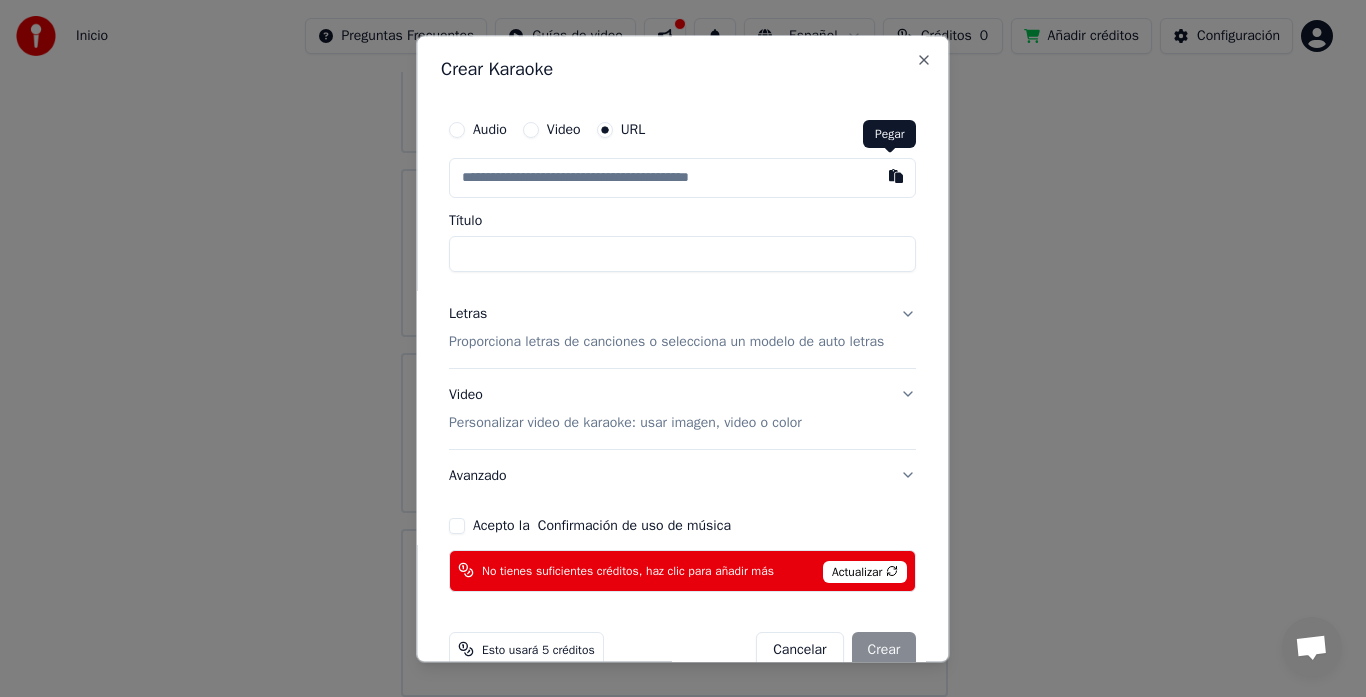 click at bounding box center (897, 176) 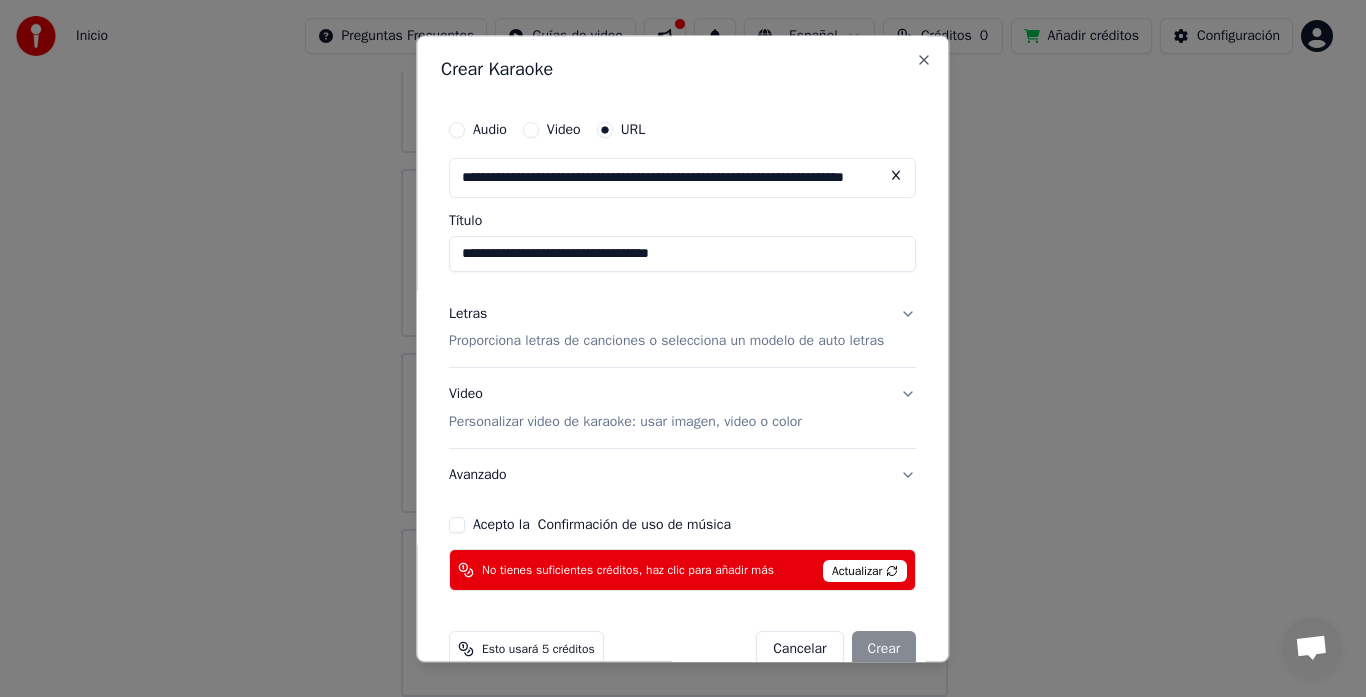 type on "**********" 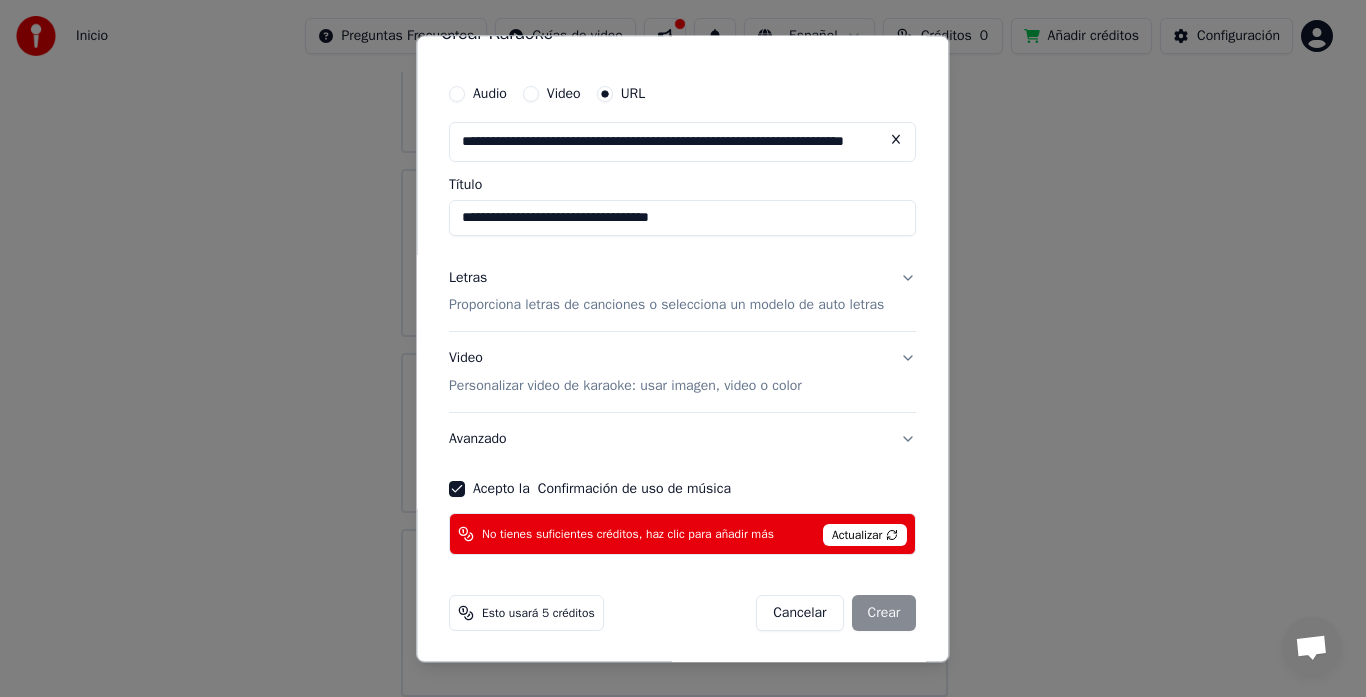 scroll, scrollTop: 38, scrollLeft: 0, axis: vertical 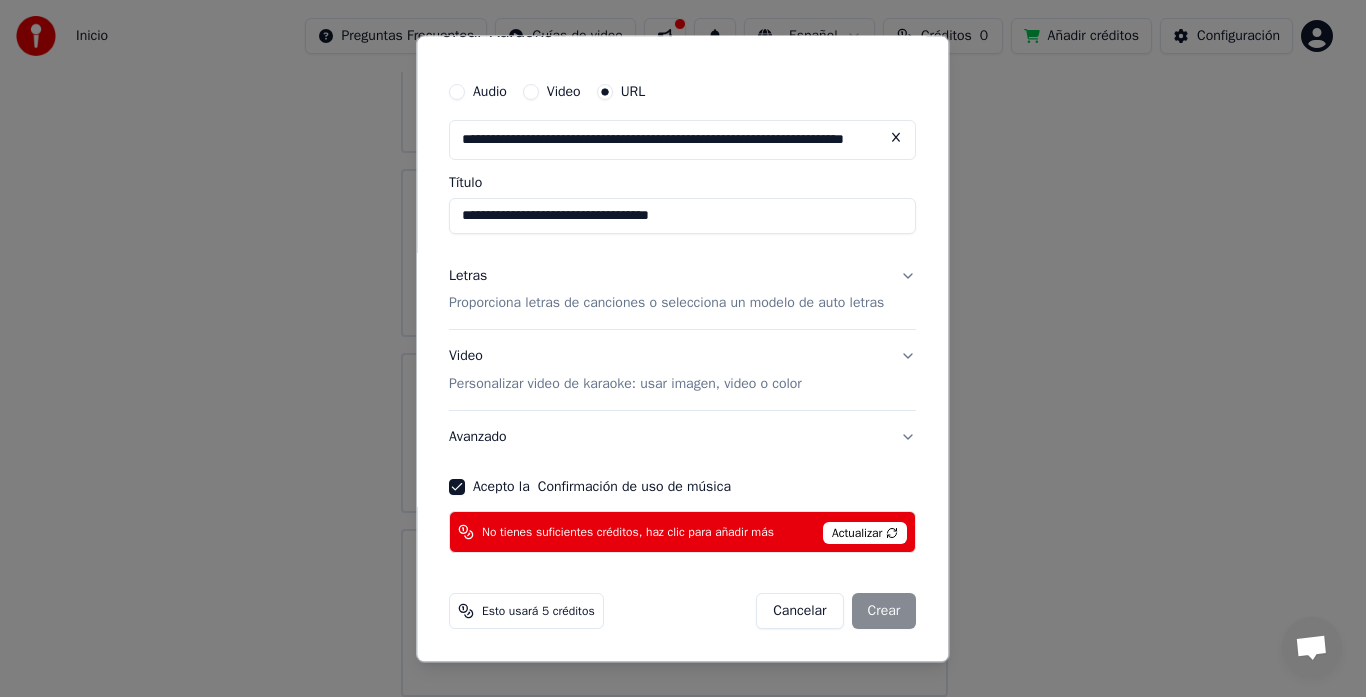 click on "Actualizar" at bounding box center [865, 534] 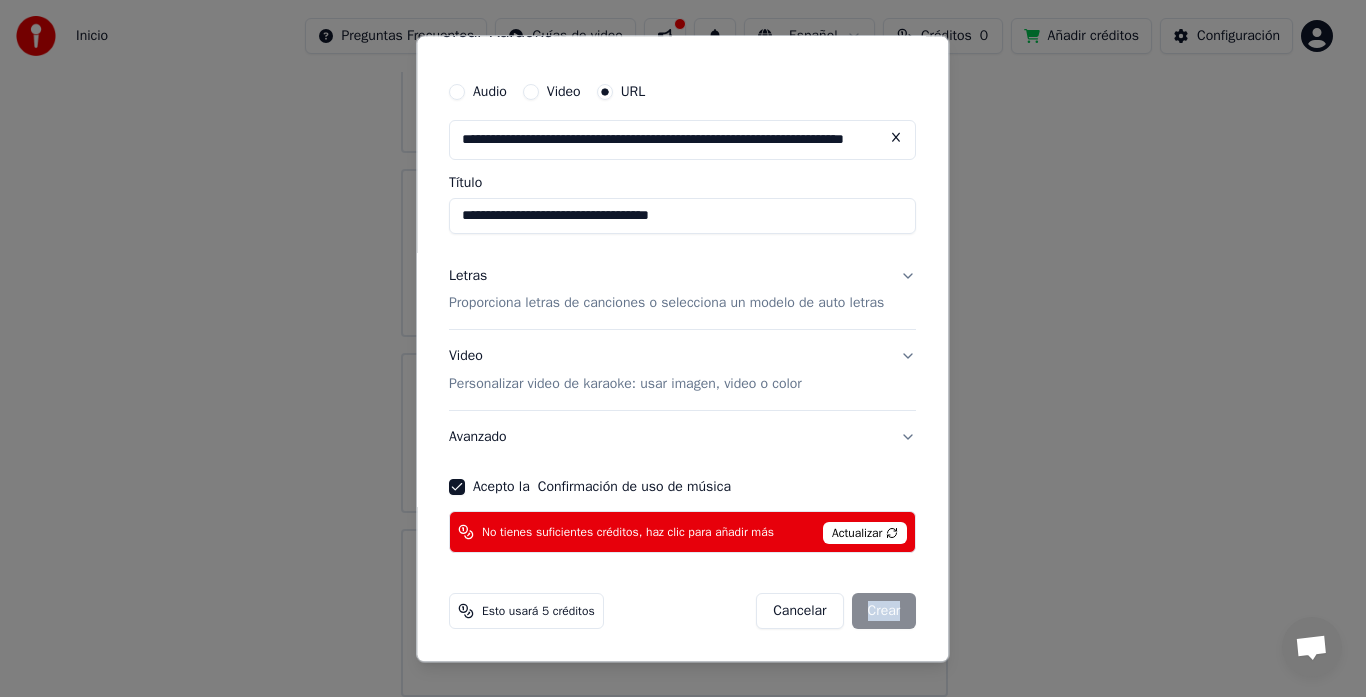 click on "Cancelar Crear" at bounding box center (837, 612) 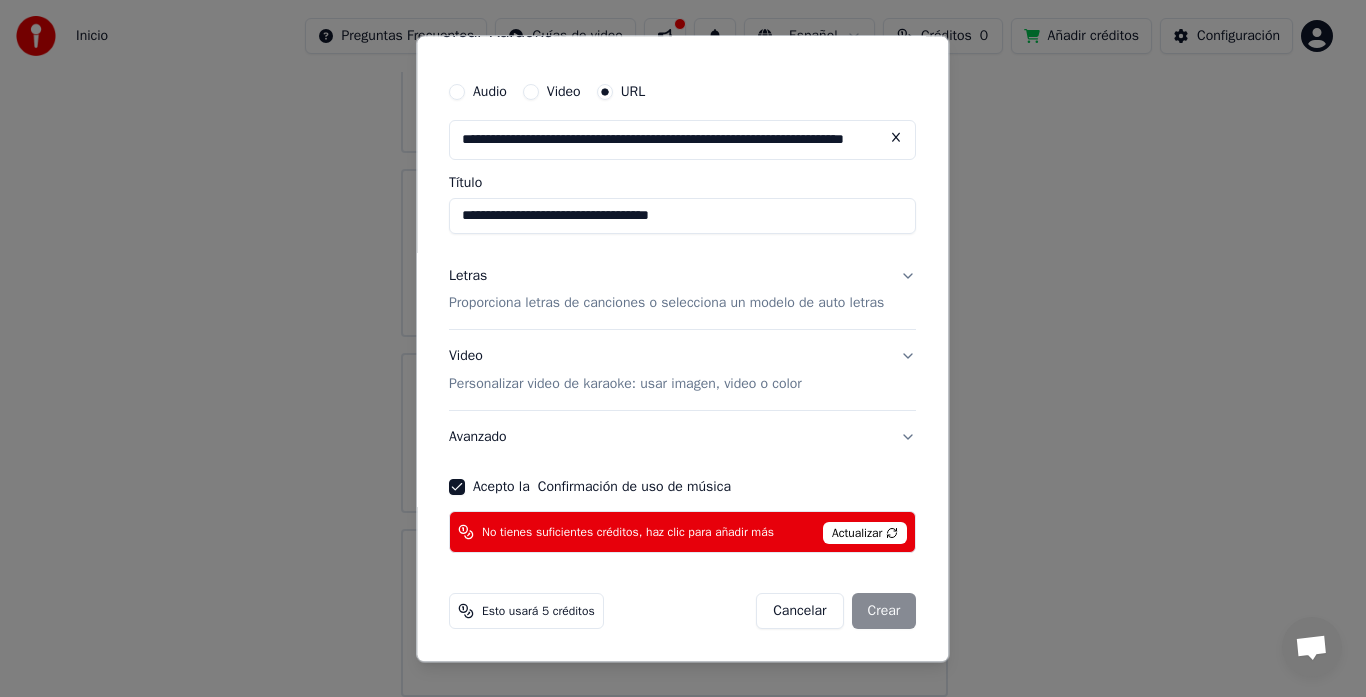 click on "Esto usará 5 créditos" at bounding box center [538, 612] 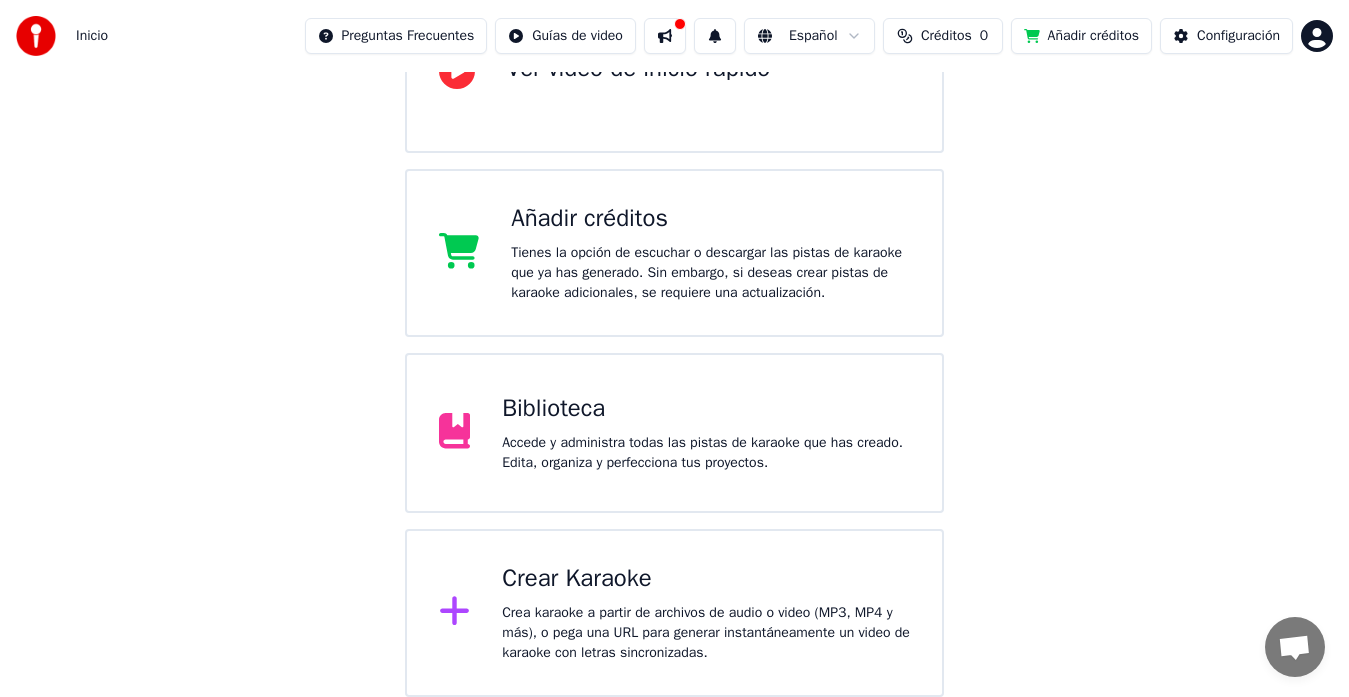 click on "Crea karaoke a partir de archivos de audio o video (MP3, MP4 y más), o pega una URL para generar instantáneamente un video de karaoke con letras sincronizadas." at bounding box center (706, 633) 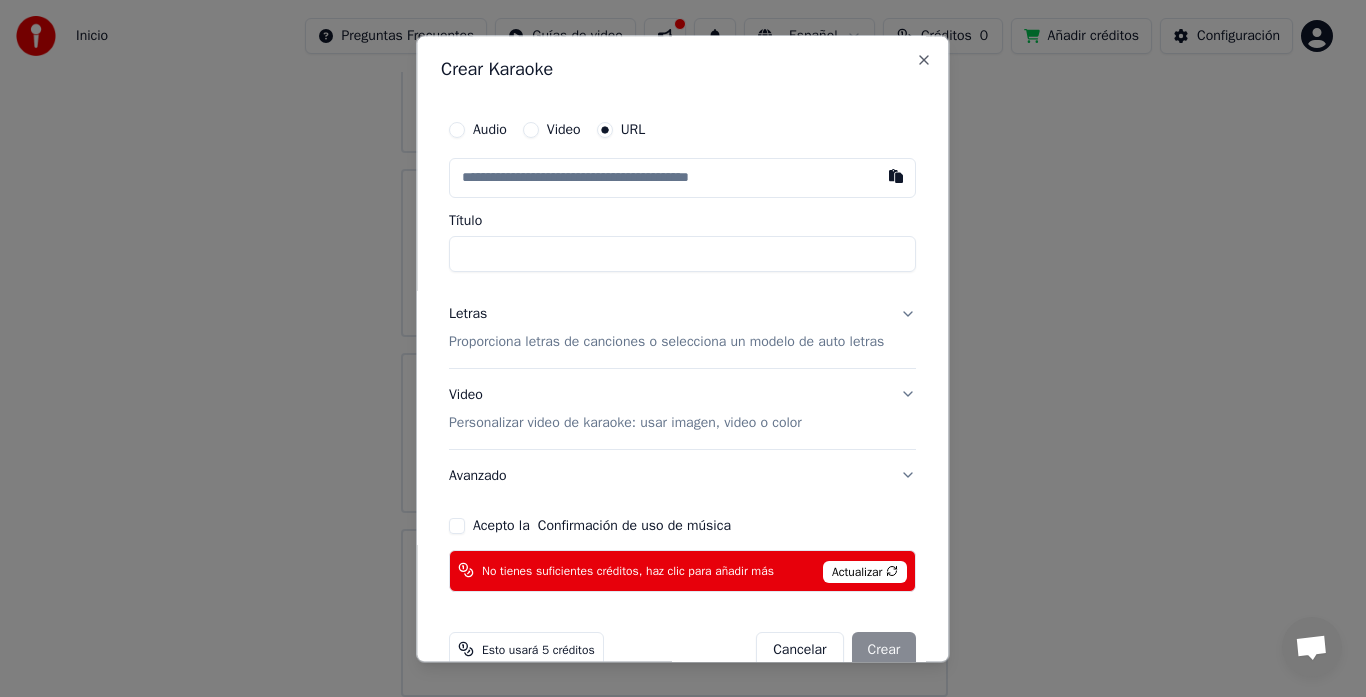click at bounding box center (897, 176) 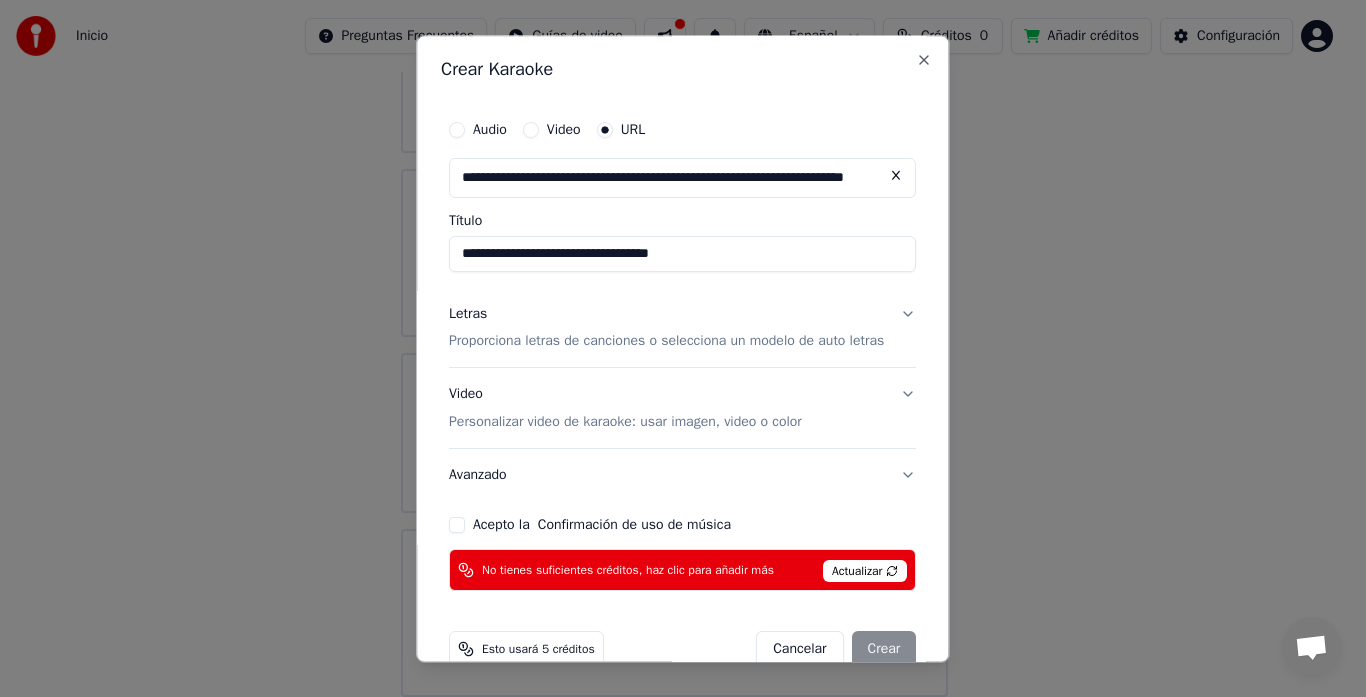 type on "**********" 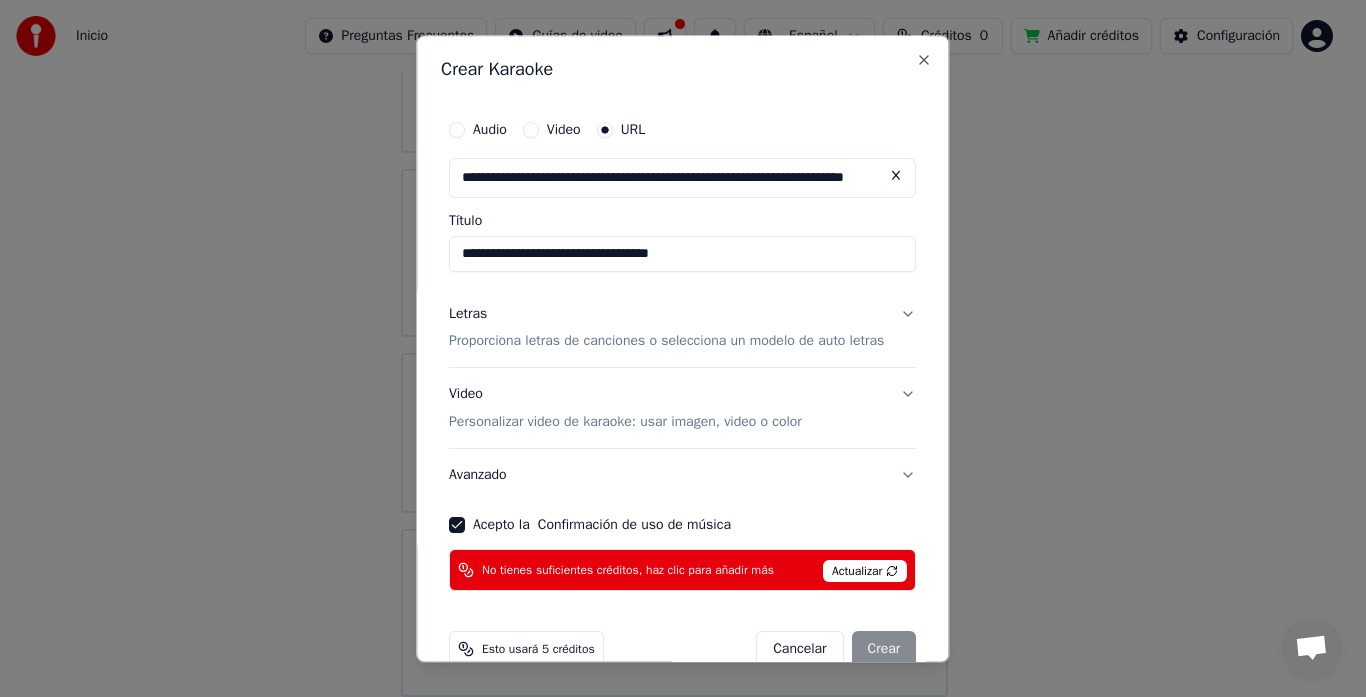 click on "**********" at bounding box center (682, 351) 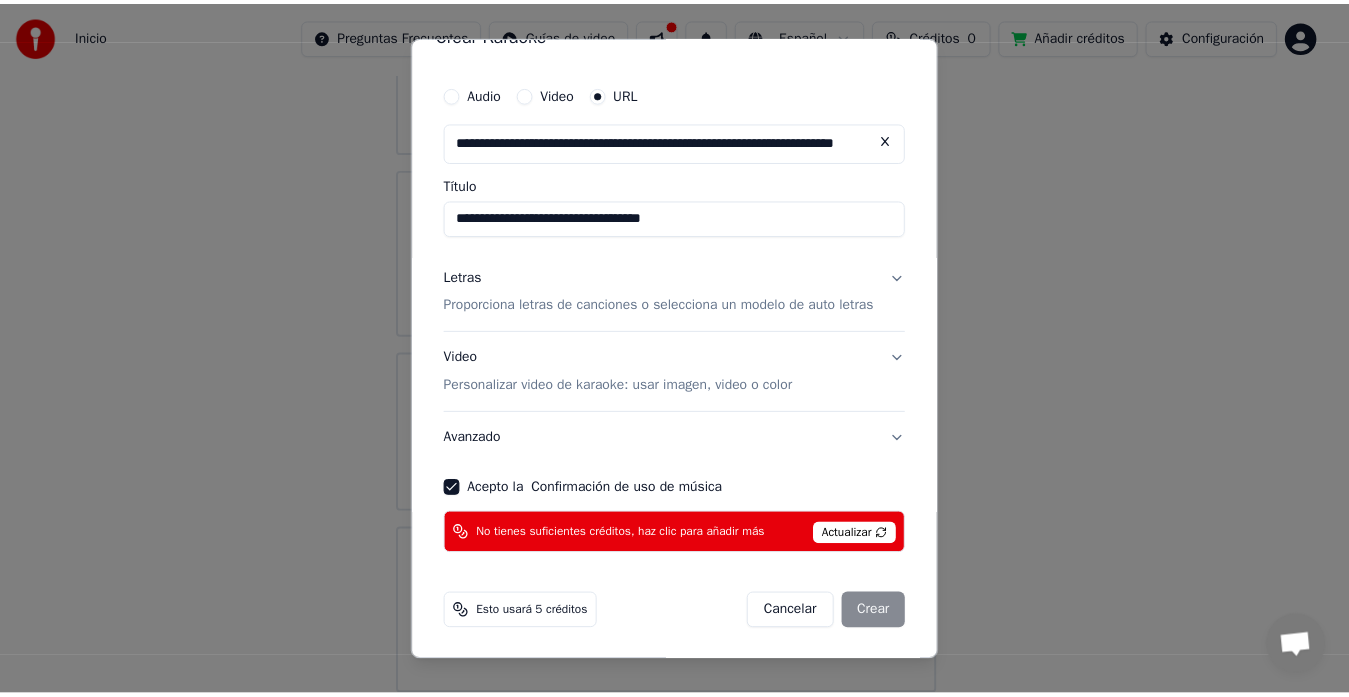 scroll, scrollTop: 38, scrollLeft: 0, axis: vertical 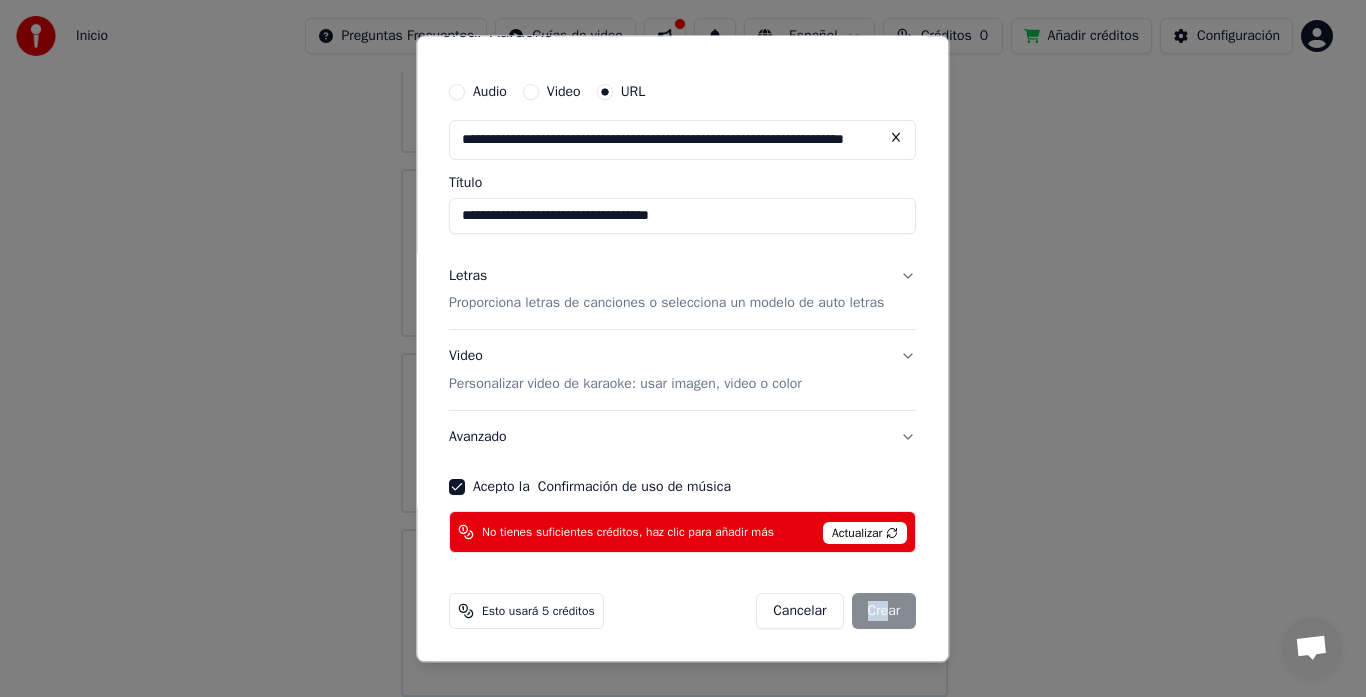 drag, startPoint x: 846, startPoint y: 617, endPoint x: 889, endPoint y: 590, distance: 50.77401 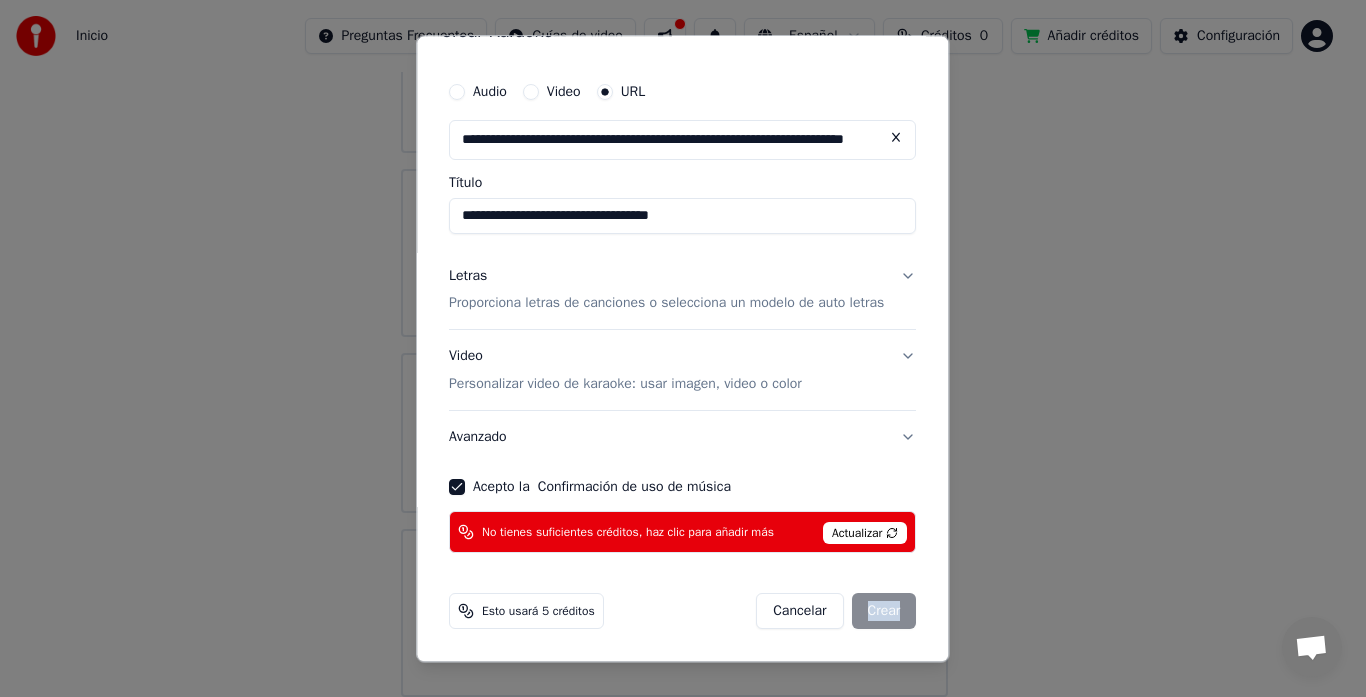 click on "Esto usará 5 créditos Cancelar Crear" at bounding box center [682, 612] 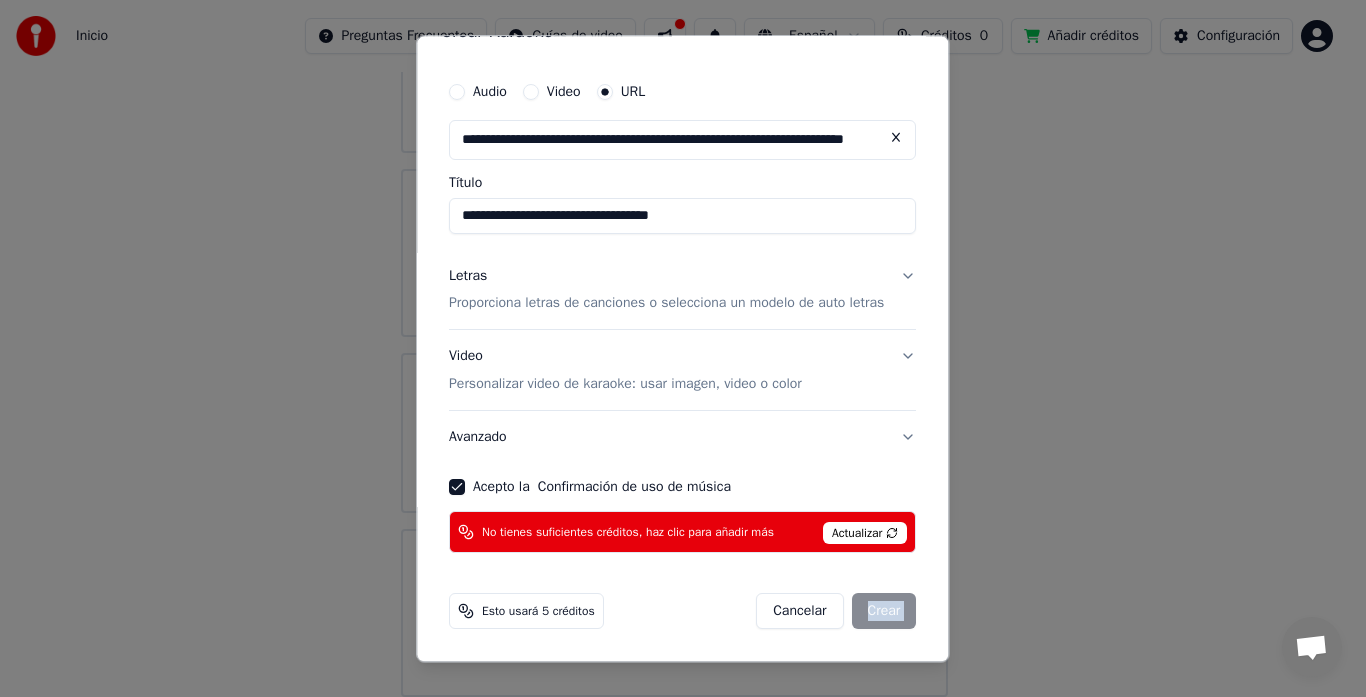 click on "Esto usará 5 créditos Cancelar Crear" at bounding box center [682, 612] 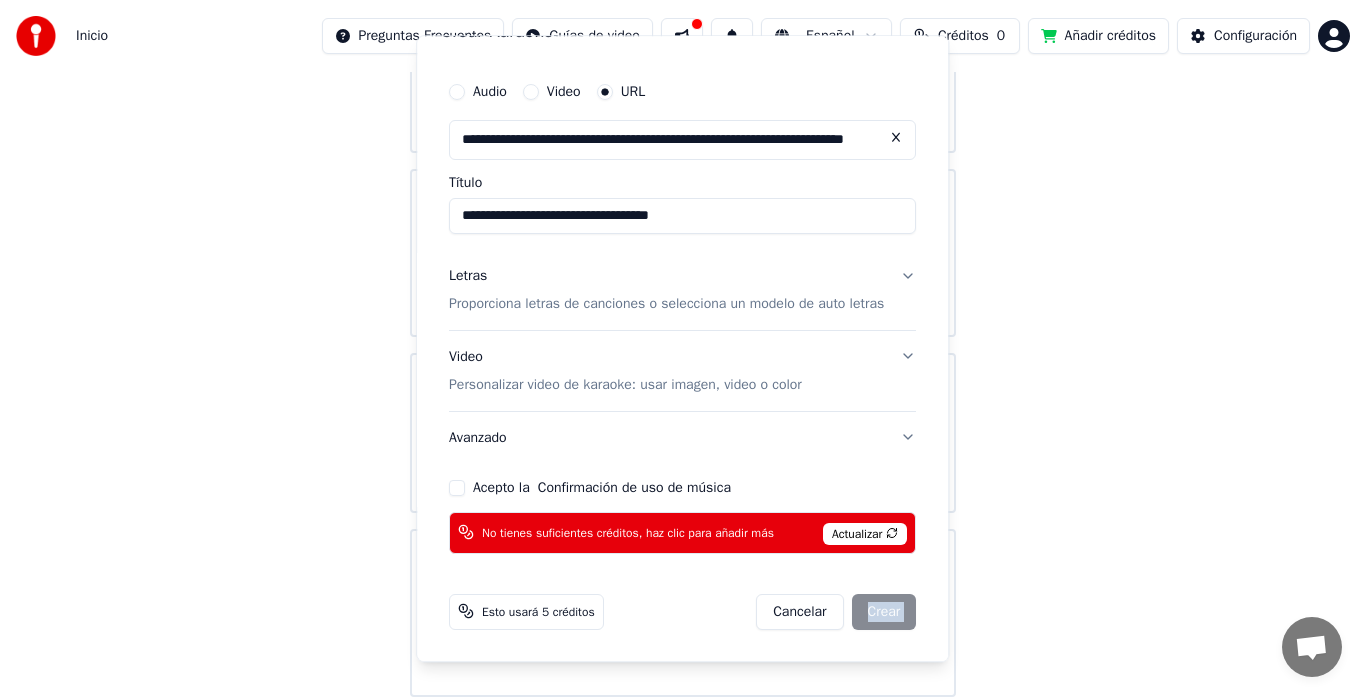 type 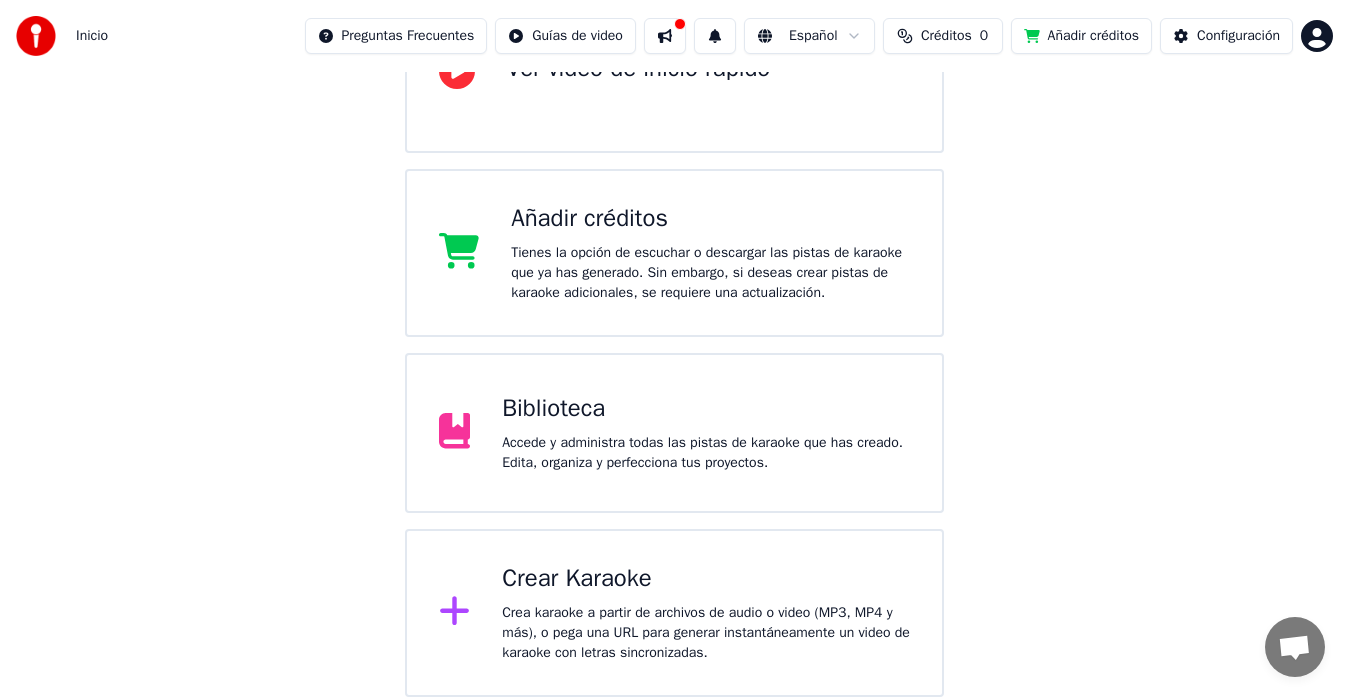 click at bounding box center [665, 36] 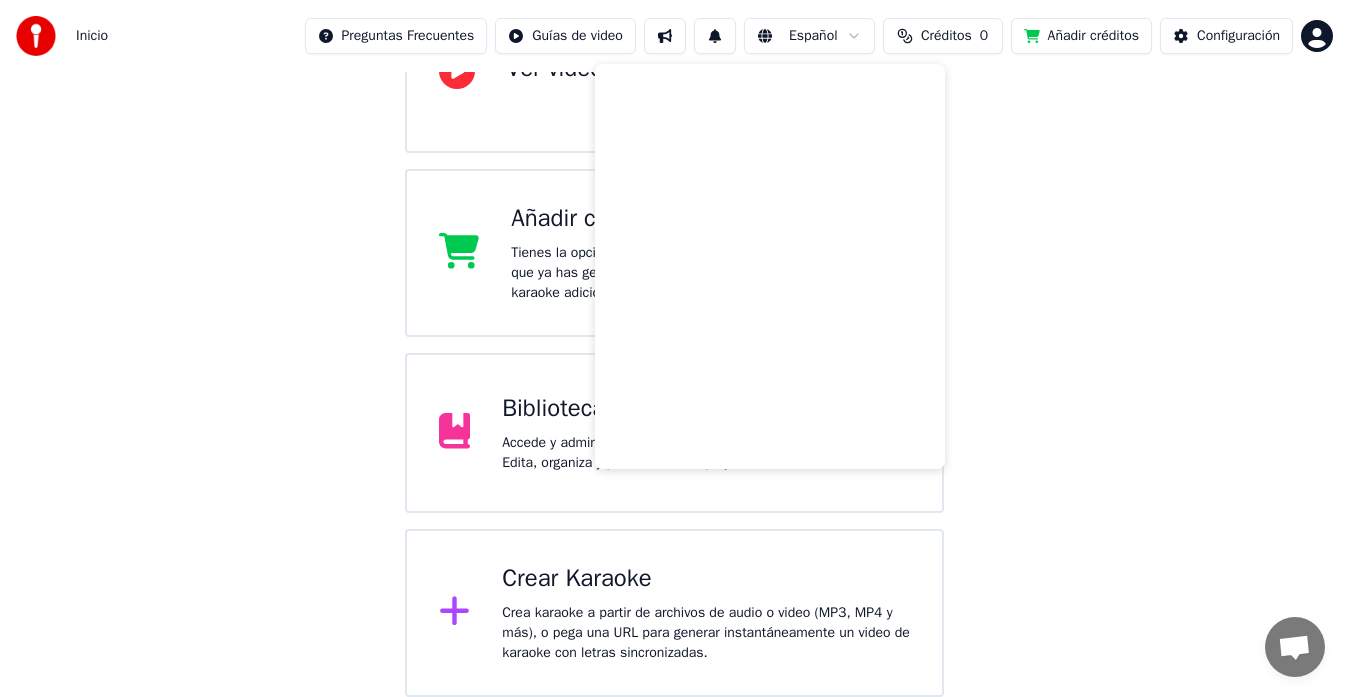 click on "Bienvenido a Youka Ver video de inicio rápido Añadir créditos Tienes la opción de escuchar o descargar las pistas de karaoke que ya has generado. Sin embargo, si deseas crear pistas de karaoke adicionales, se requiere una actualización. Biblioteca Accede y administra todas las pistas de karaoke que has creado. Edita, organiza y perfecciona tus proyectos. Crear Karaoke Crea karaoke a partir de archivos de audio o video (MP3, MP4 y más), o pega una URL para generar instantáneamente un video de karaoke con letras sincronizadas." at bounding box center [674, 253] 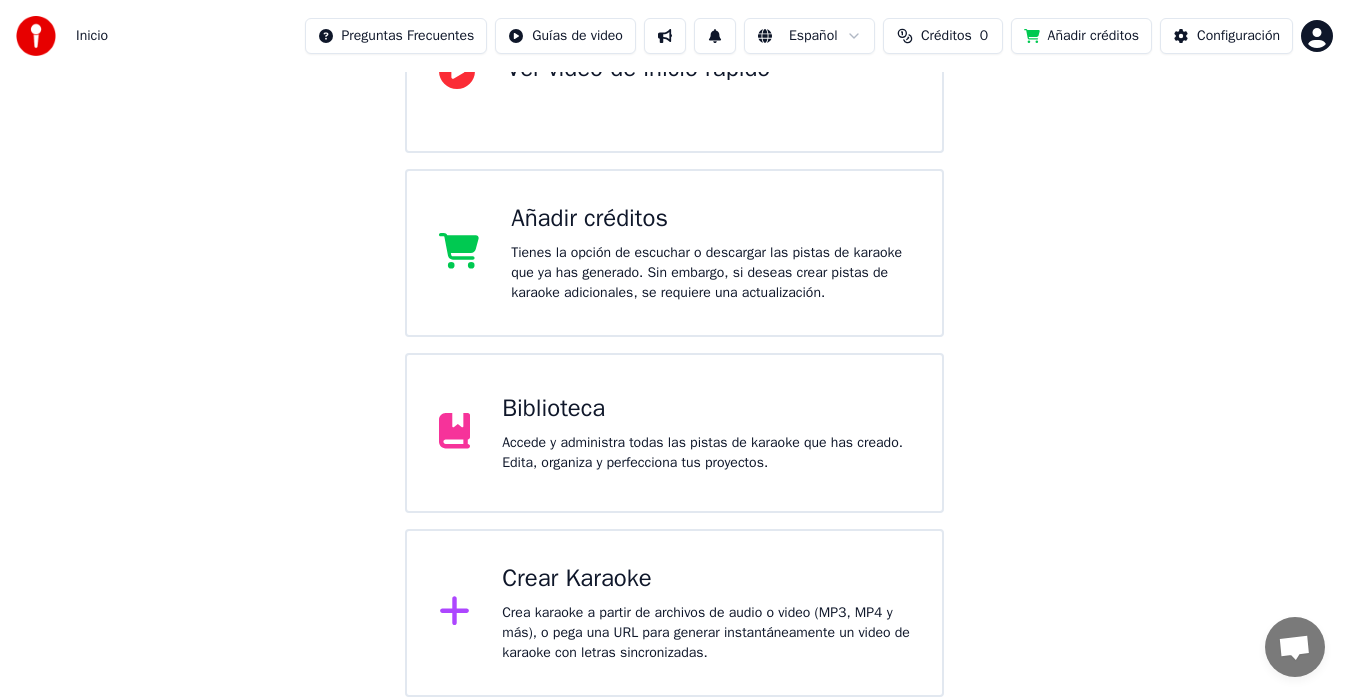 click on "Bienvenido a Youka Ver video de inicio rápido Añadir créditos Tienes la opción de escuchar o descargar las pistas de karaoke que ya has generado. Sin embargo, si deseas crear pistas de karaoke adicionales, se requiere una actualización. Biblioteca Accede y administra todas las pistas de karaoke que has creado. Edita, organiza y perfecciona tus proyectos. Crear Karaoke Crea karaoke a partir de archivos de audio o video (MP3, MP4 y más), o pega una URL para generar instantáneamente un video de karaoke con letras sincronizadas." at bounding box center [674, 253] 